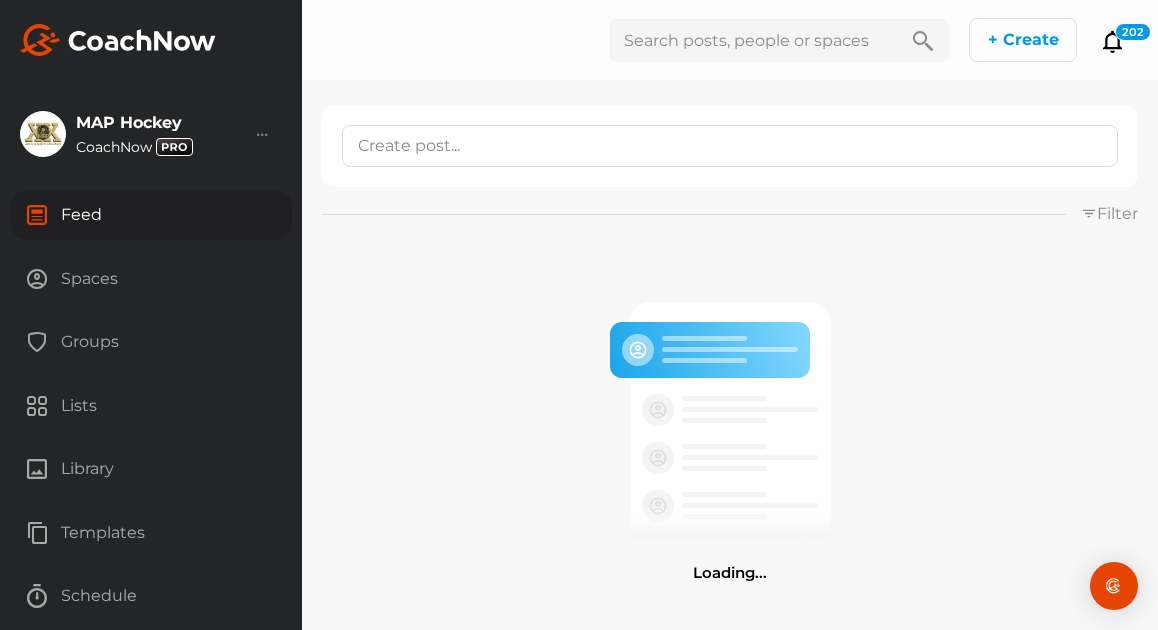 scroll, scrollTop: 0, scrollLeft: 0, axis: both 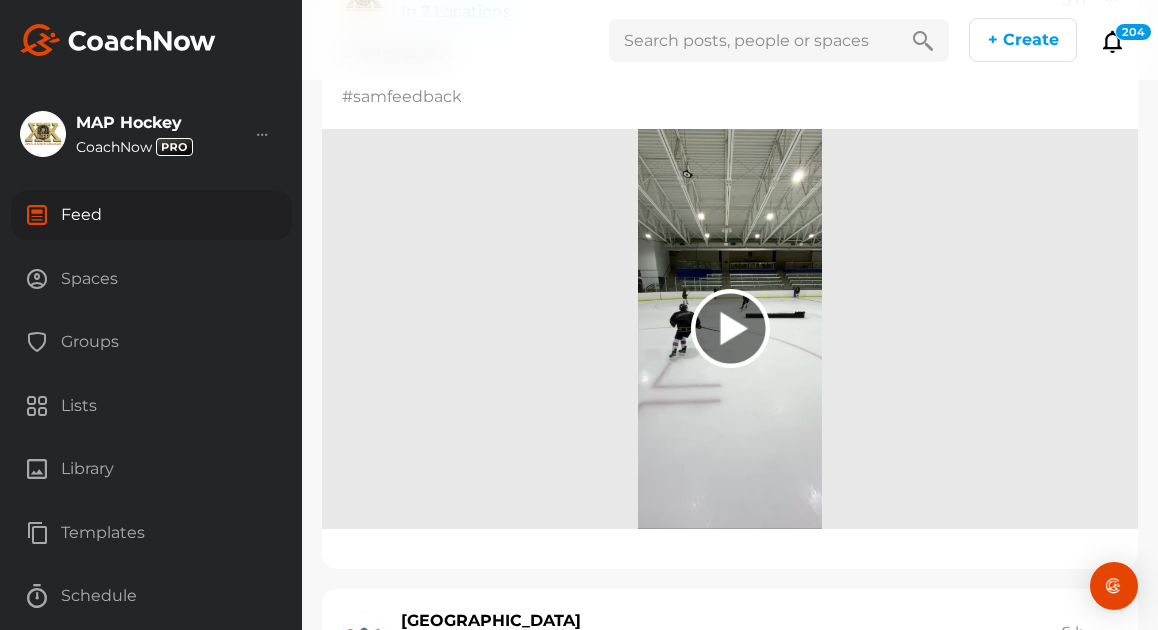 click at bounding box center (730, 328) 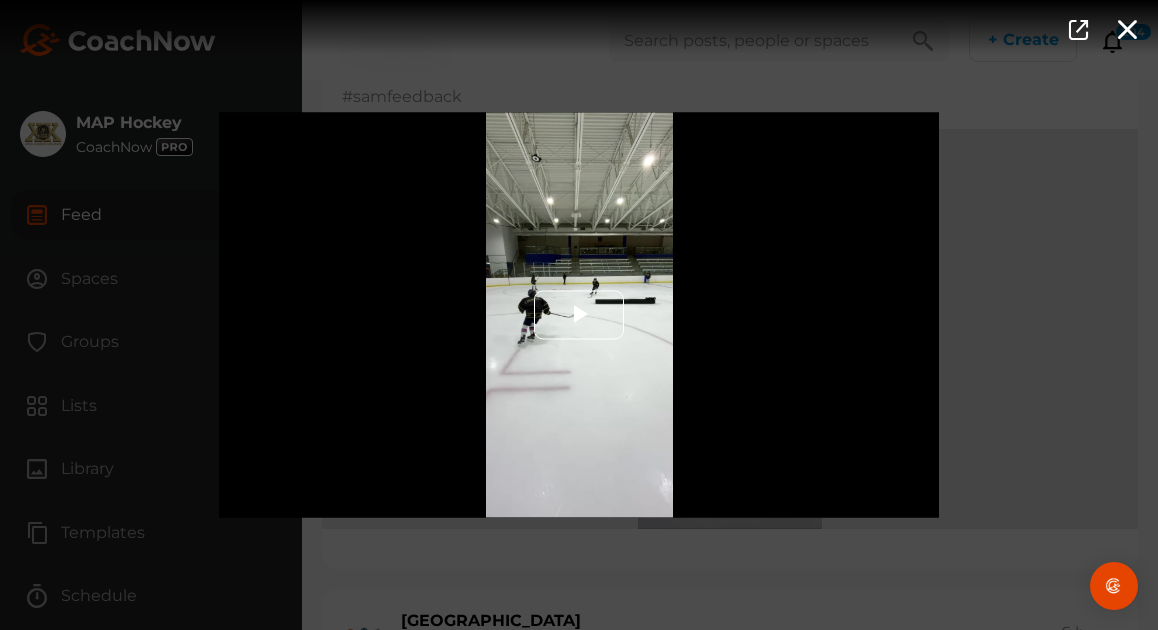 click at bounding box center [579, 315] 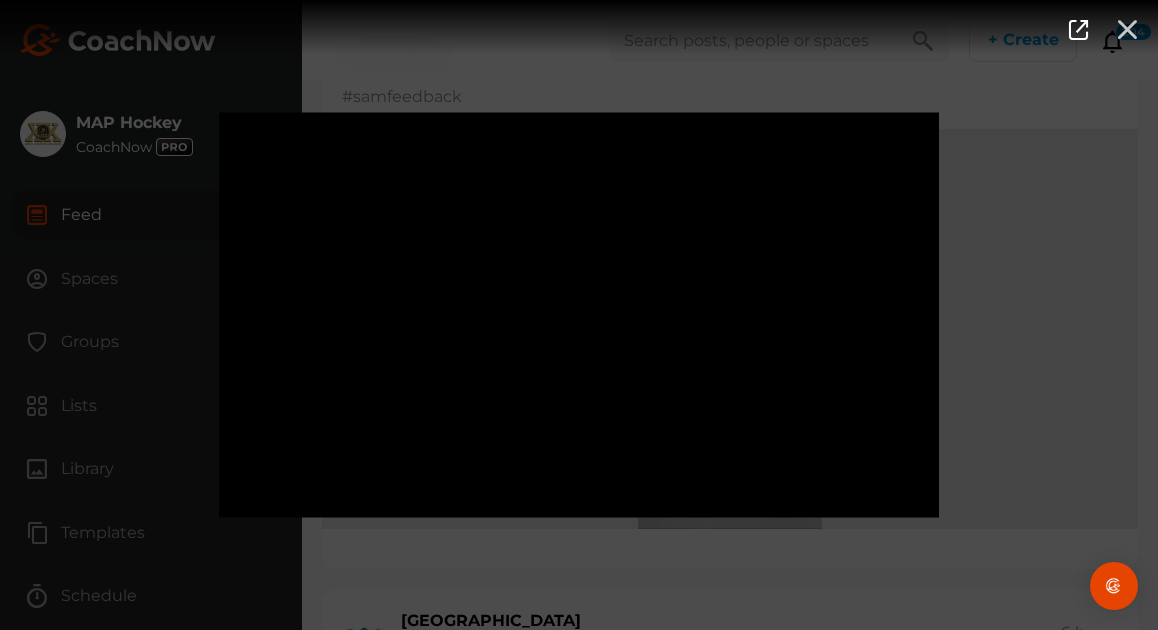 click at bounding box center [1127, 28] 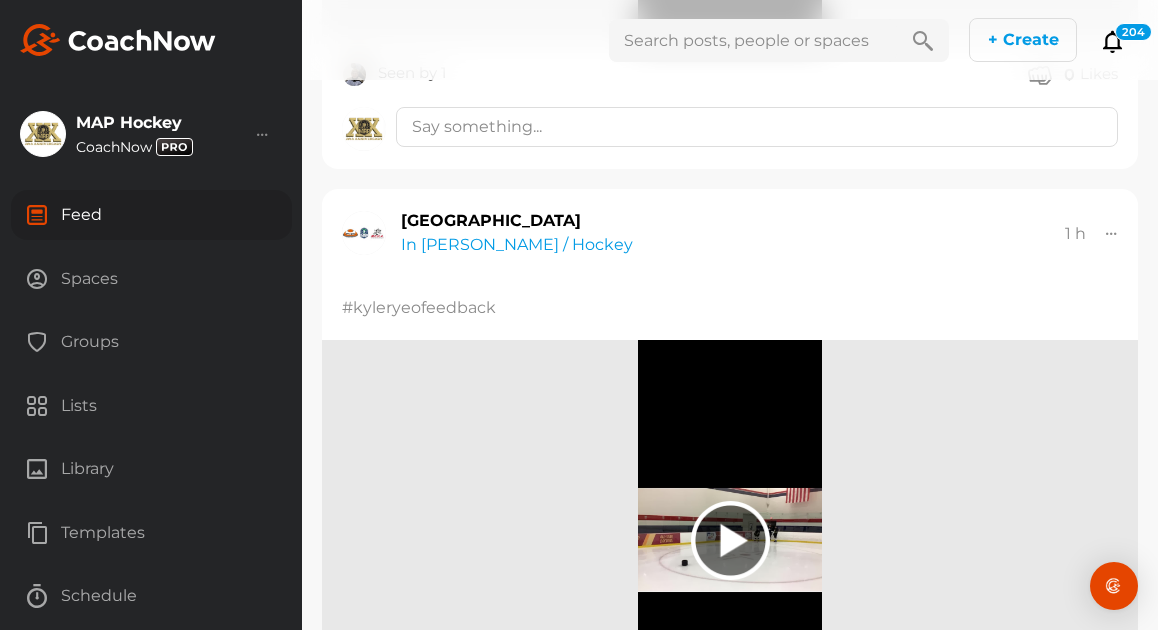 scroll, scrollTop: 1465, scrollLeft: 0, axis: vertical 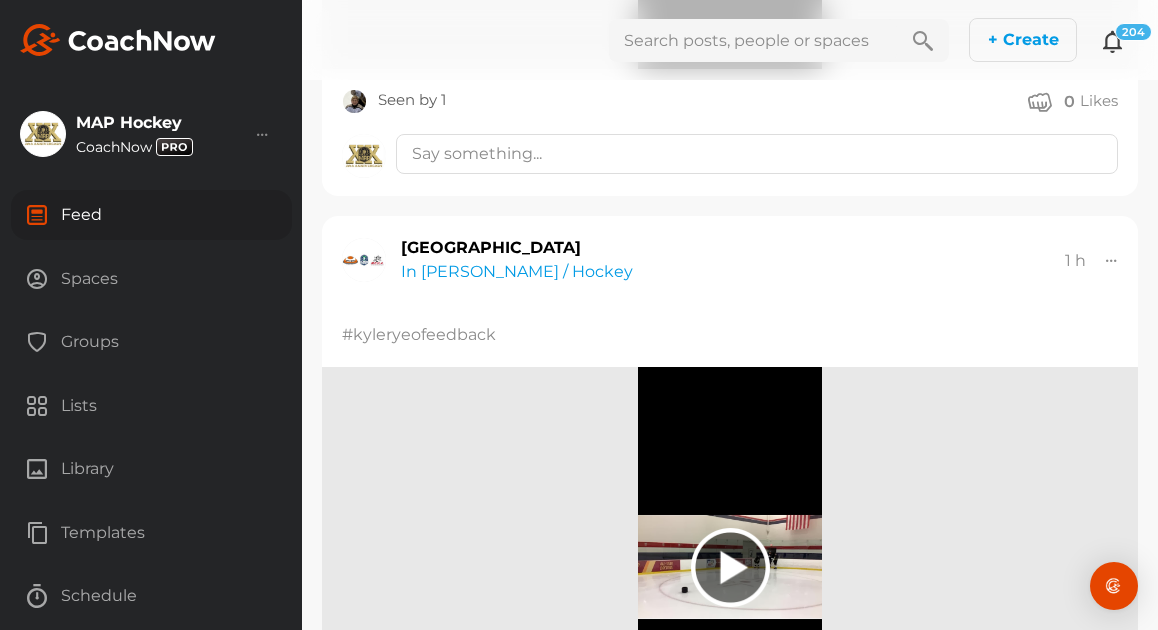 click on "204" at bounding box center [1133, 32] 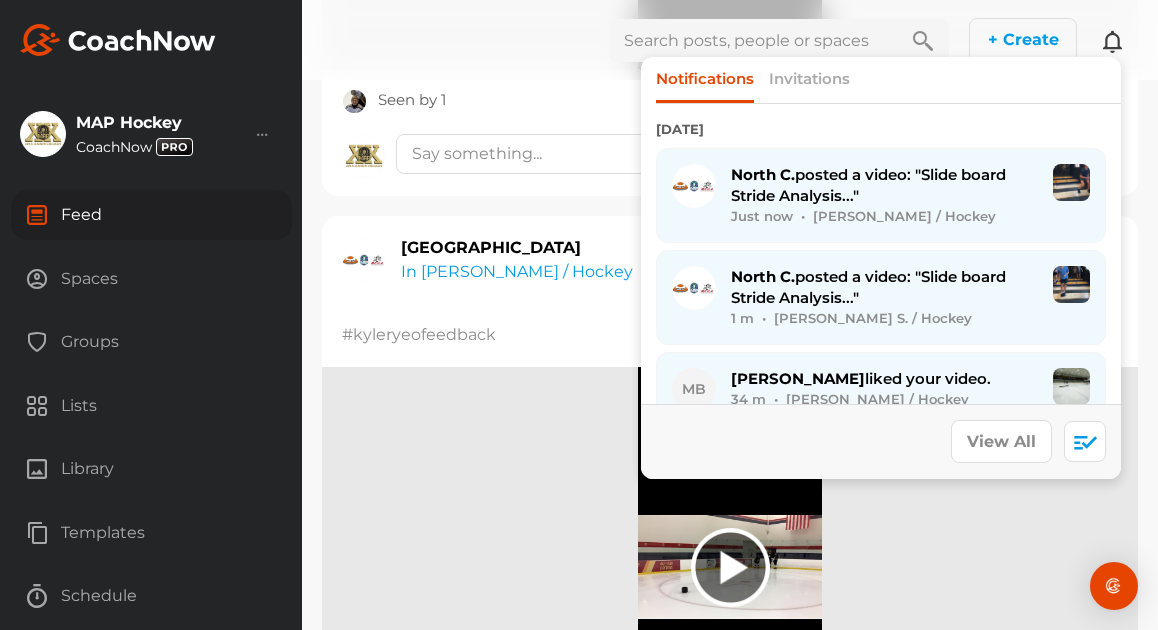click on "Groups" at bounding box center (151, 342) 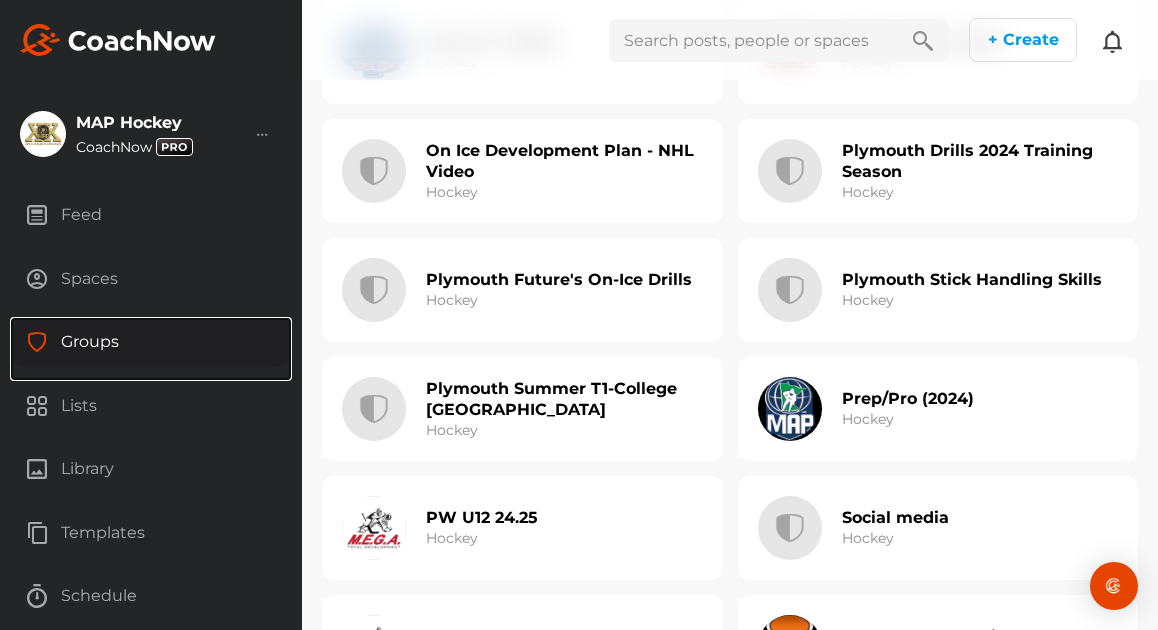 scroll, scrollTop: 4298, scrollLeft: 0, axis: vertical 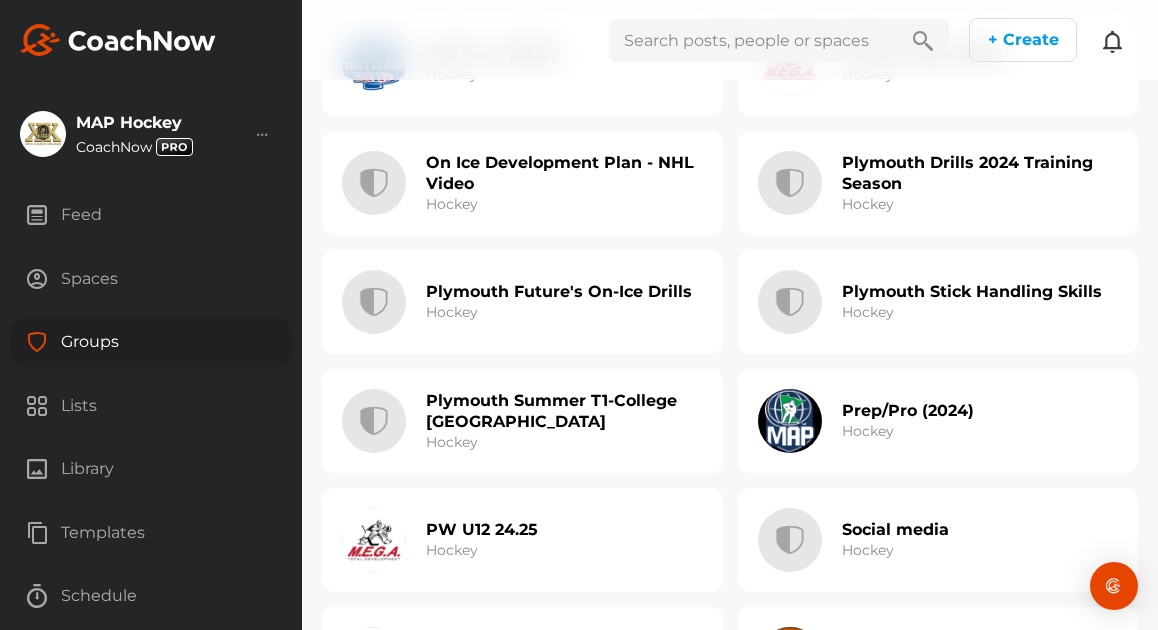 click on "Plymouth Future's On-Ice Drills" 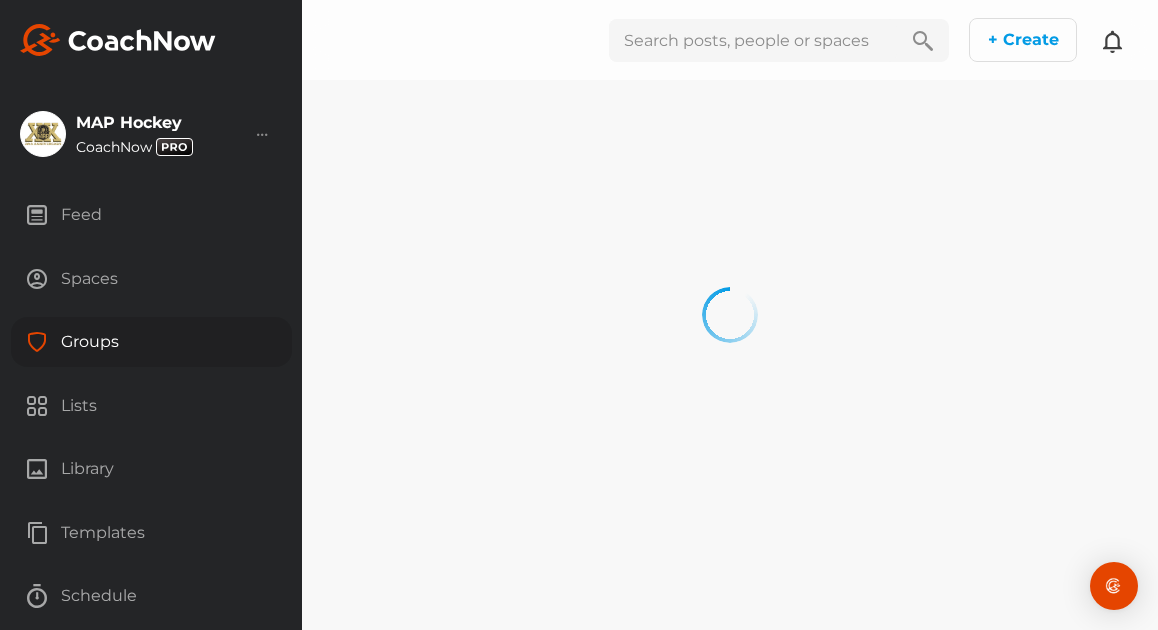 scroll, scrollTop: 0, scrollLeft: 0, axis: both 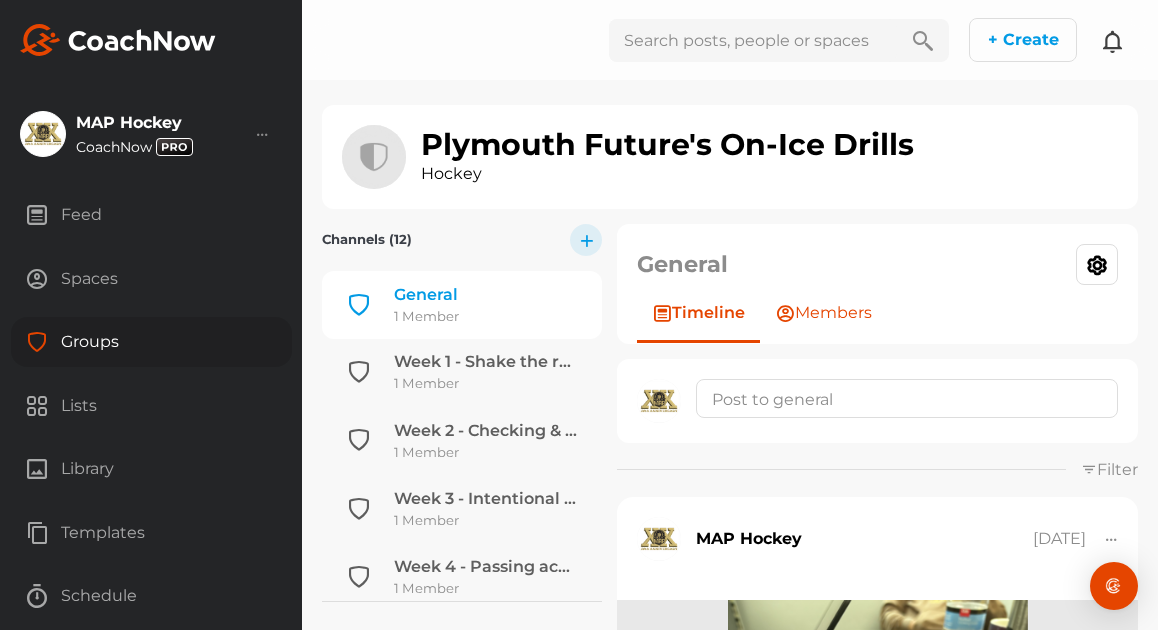click on "Members" 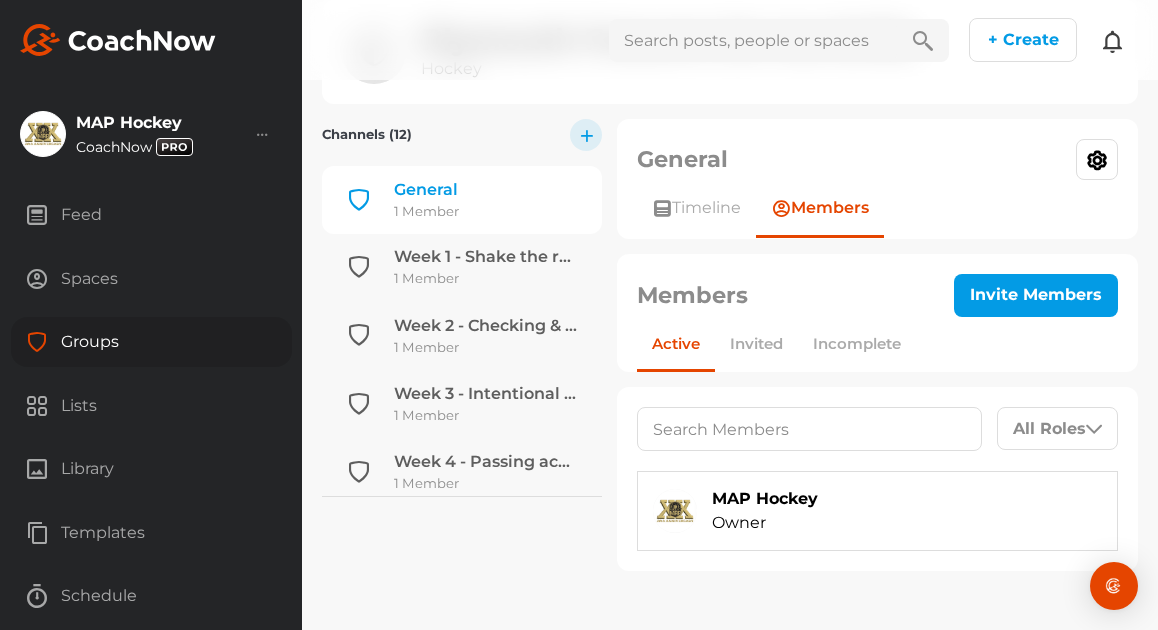 scroll, scrollTop: 103, scrollLeft: 0, axis: vertical 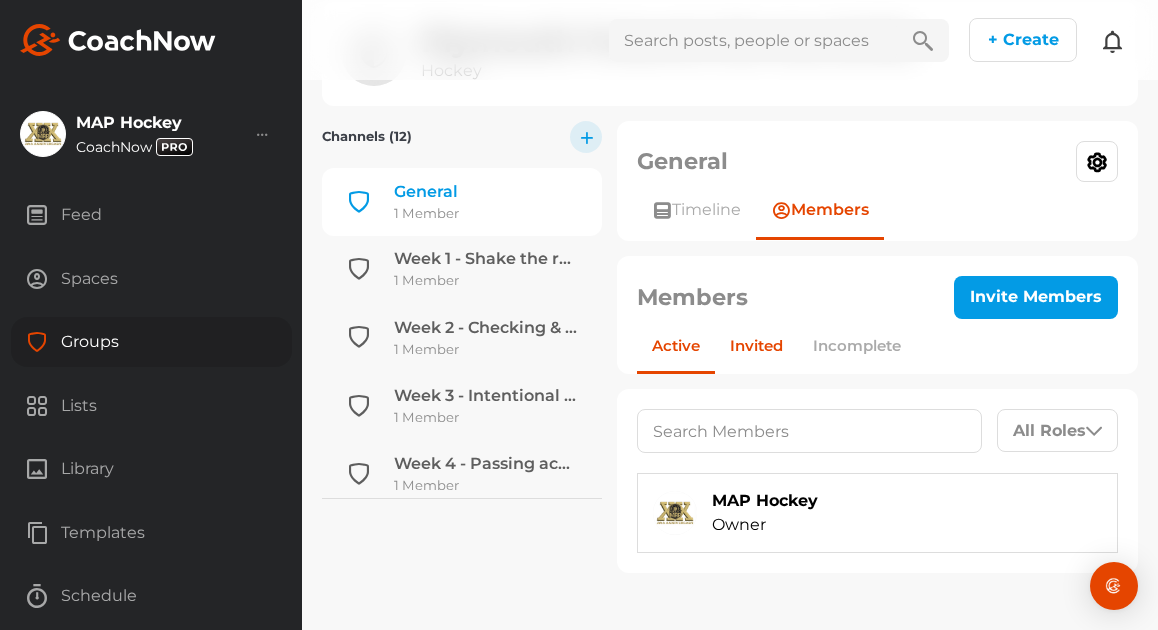 click on "Invited" at bounding box center (756, 345) 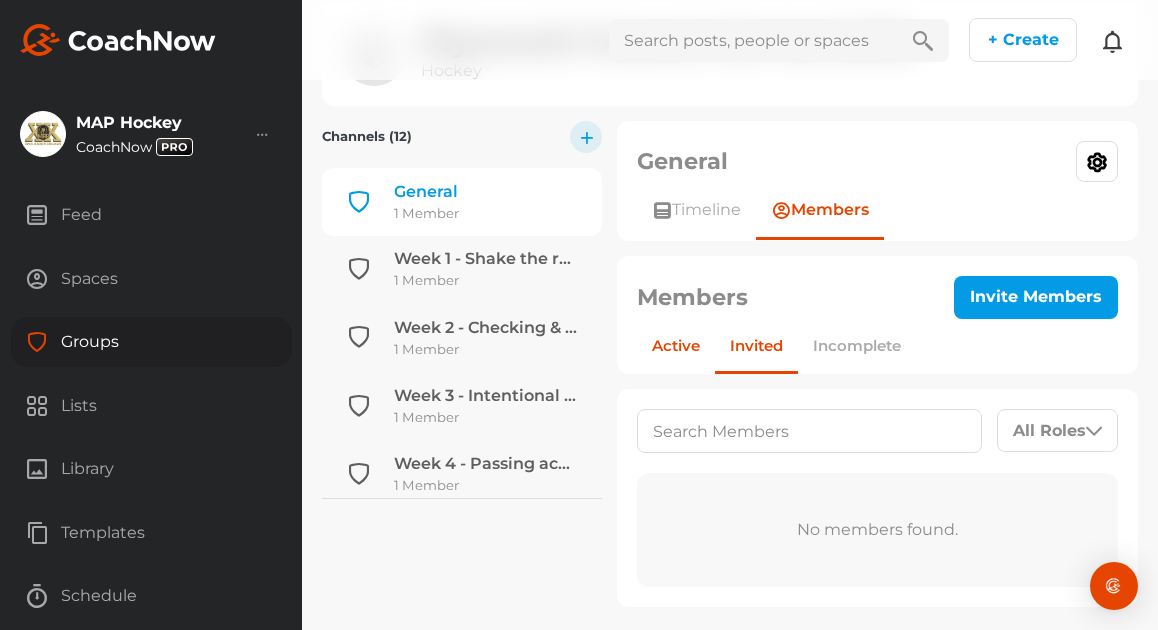 click on "Active" at bounding box center [676, 345] 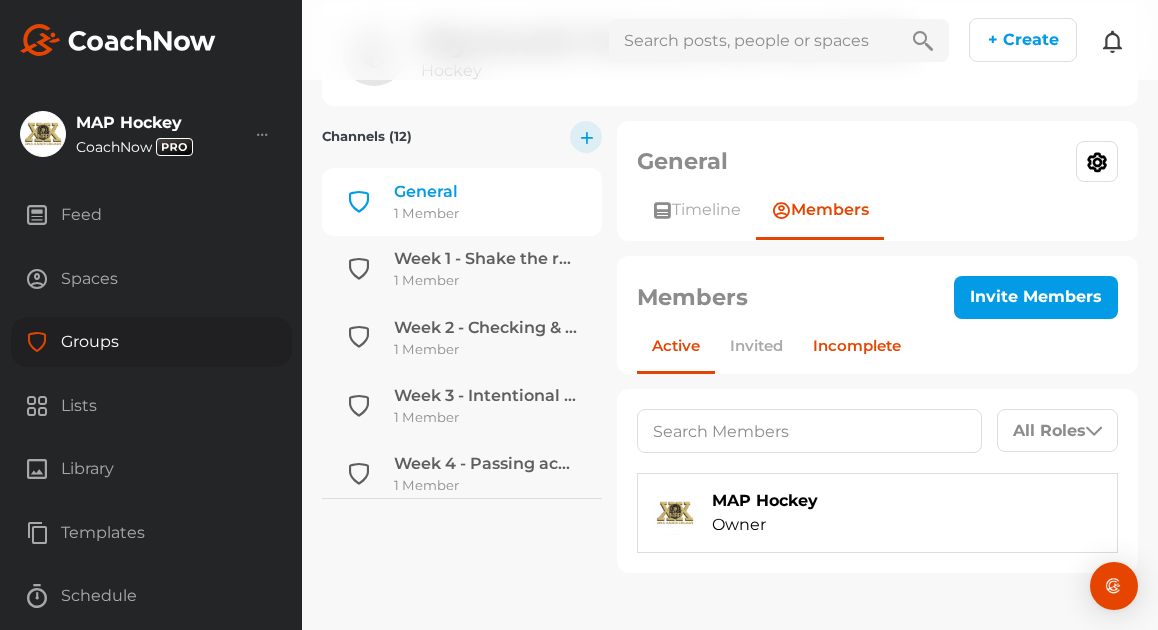 click on "Incomplete" at bounding box center (857, 345) 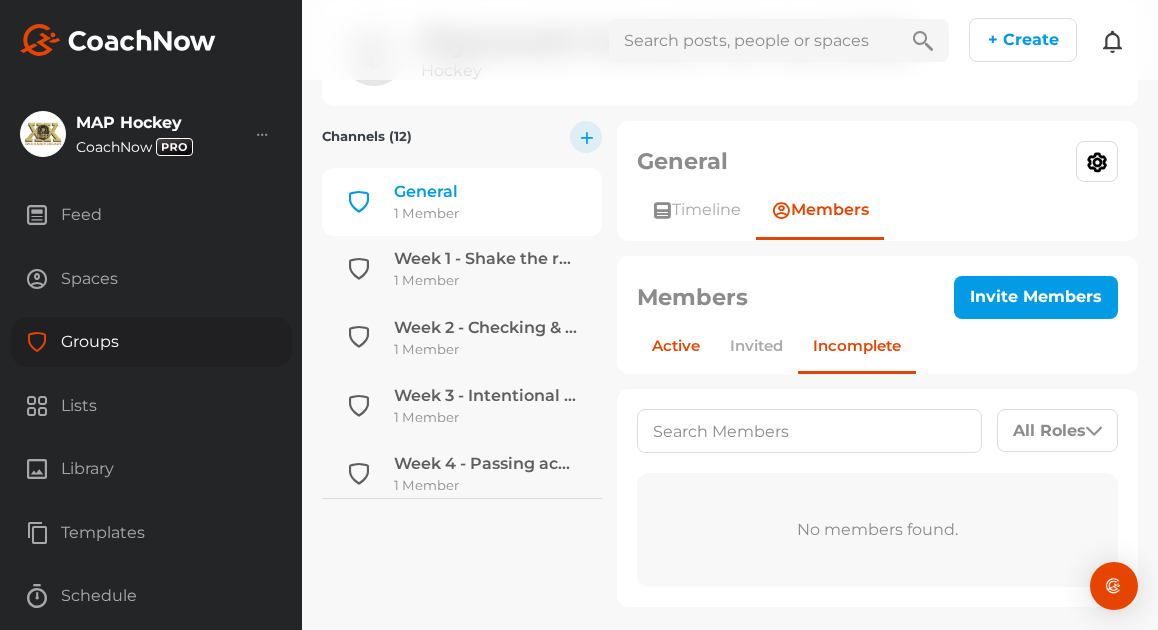 click on "Active" at bounding box center [676, 345] 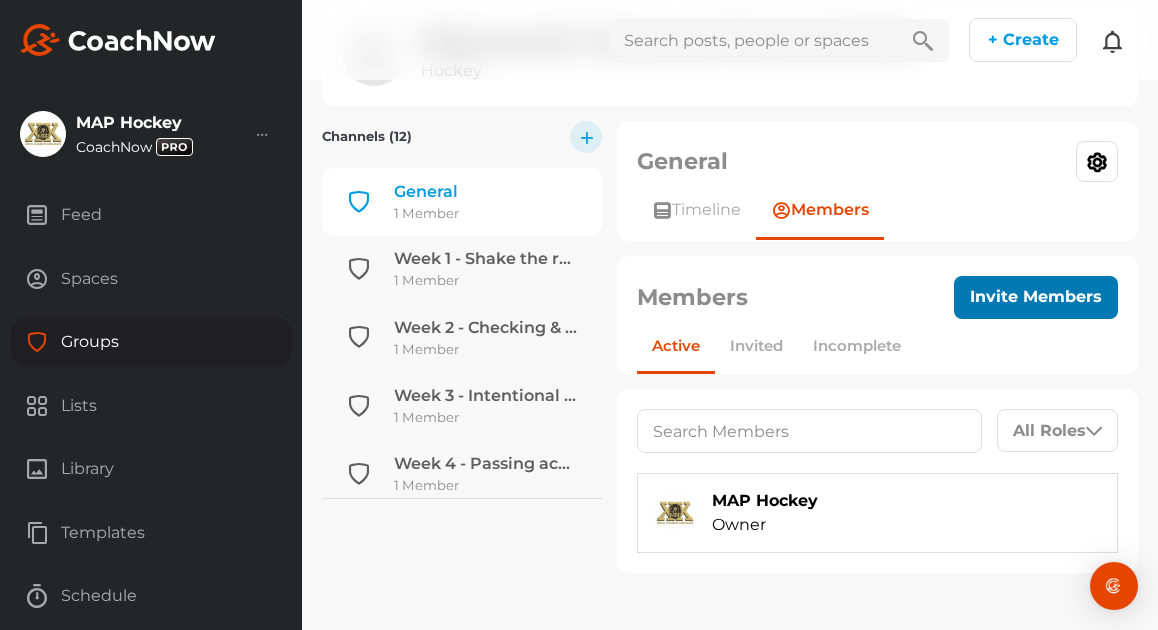 click on "Invite Members" at bounding box center [1036, 297] 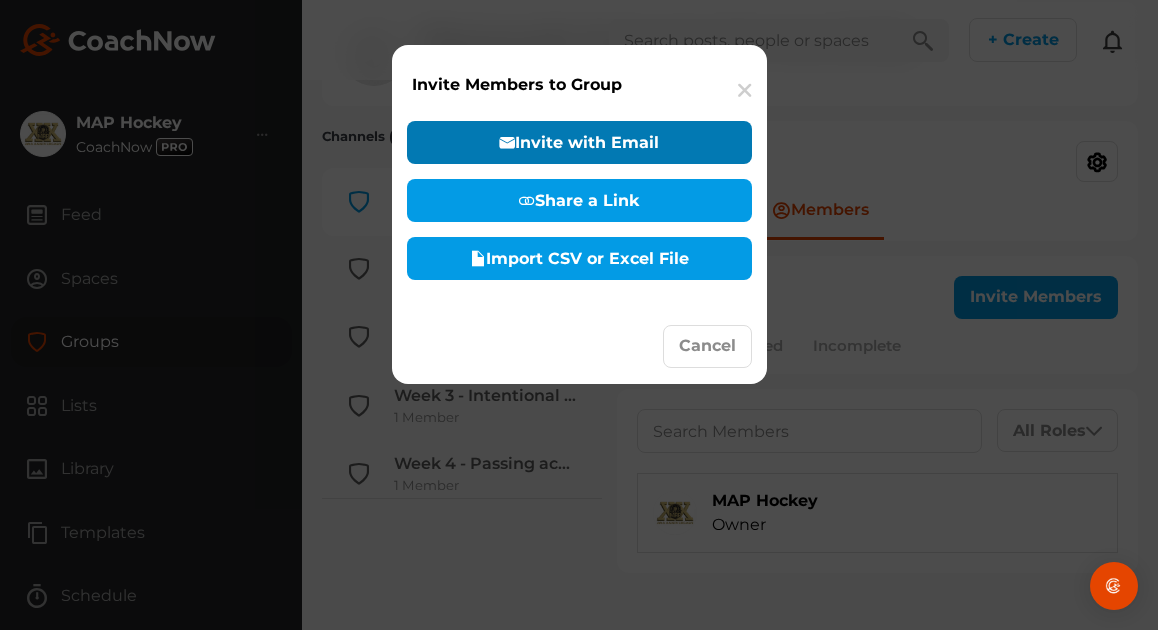 click on "Invite with Email" at bounding box center (579, 142) 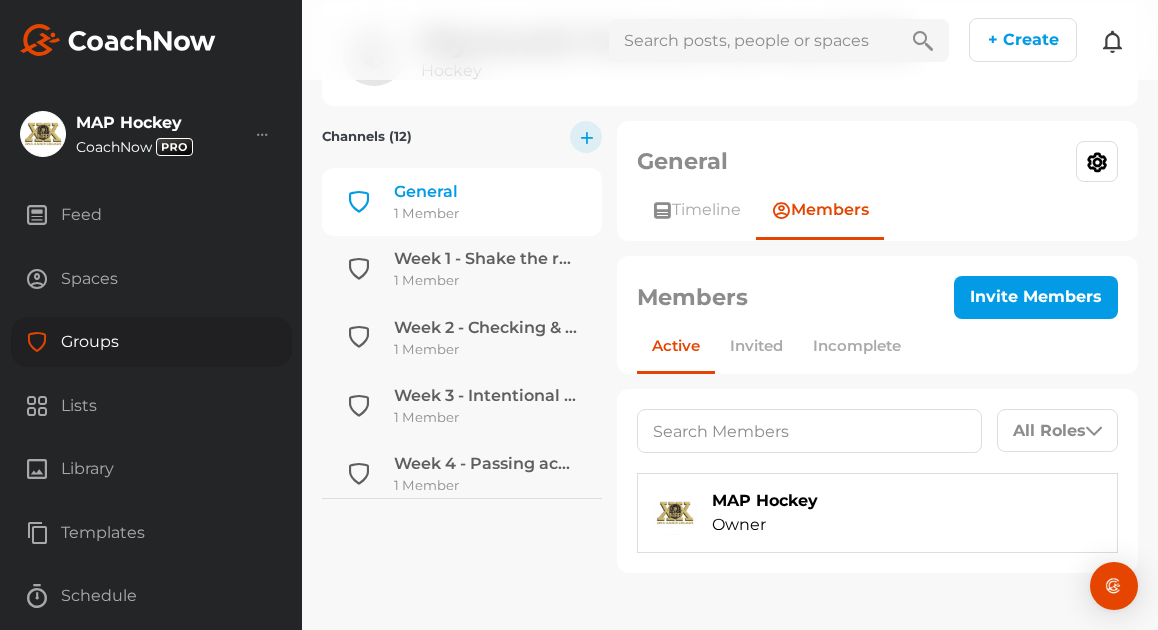 select on "player" 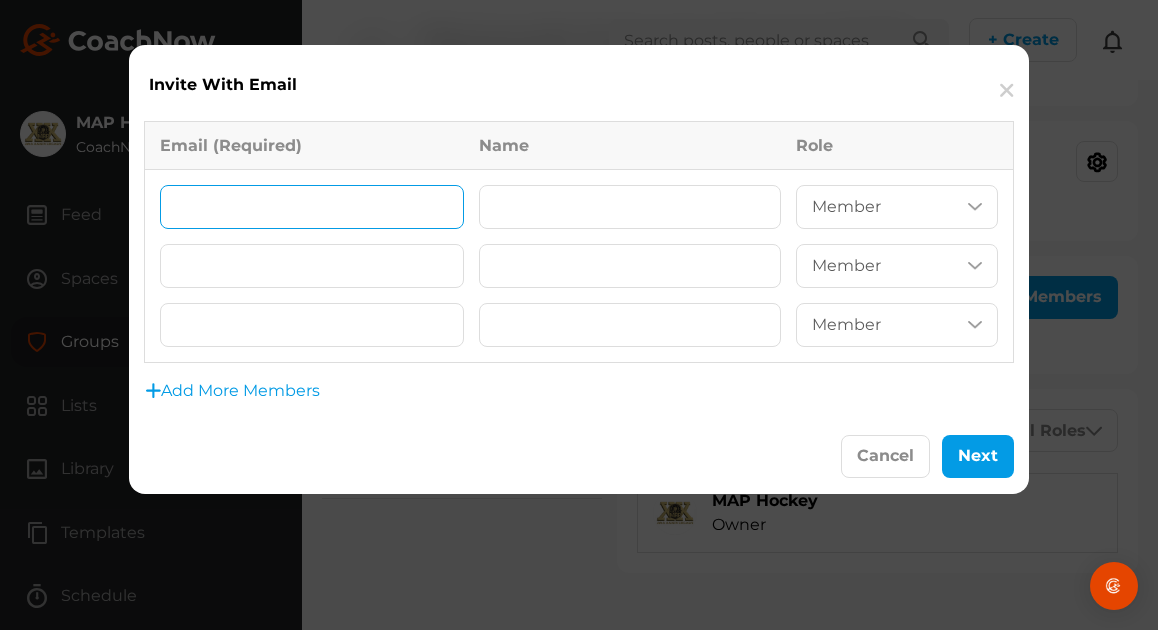 click at bounding box center [312, 207] 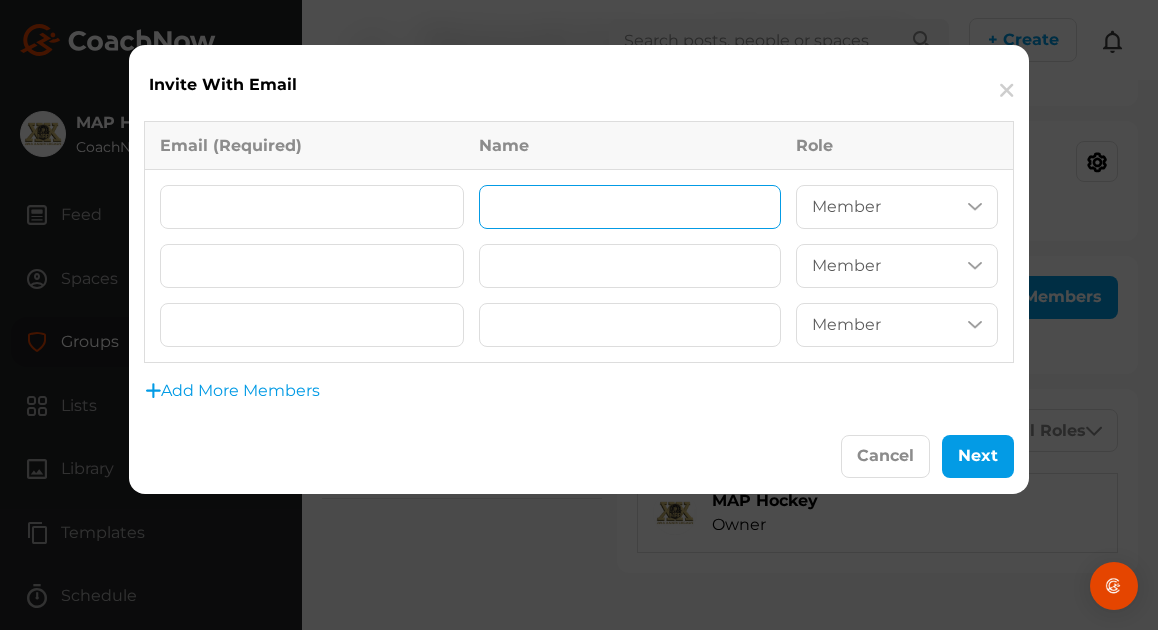 click at bounding box center (630, 207) 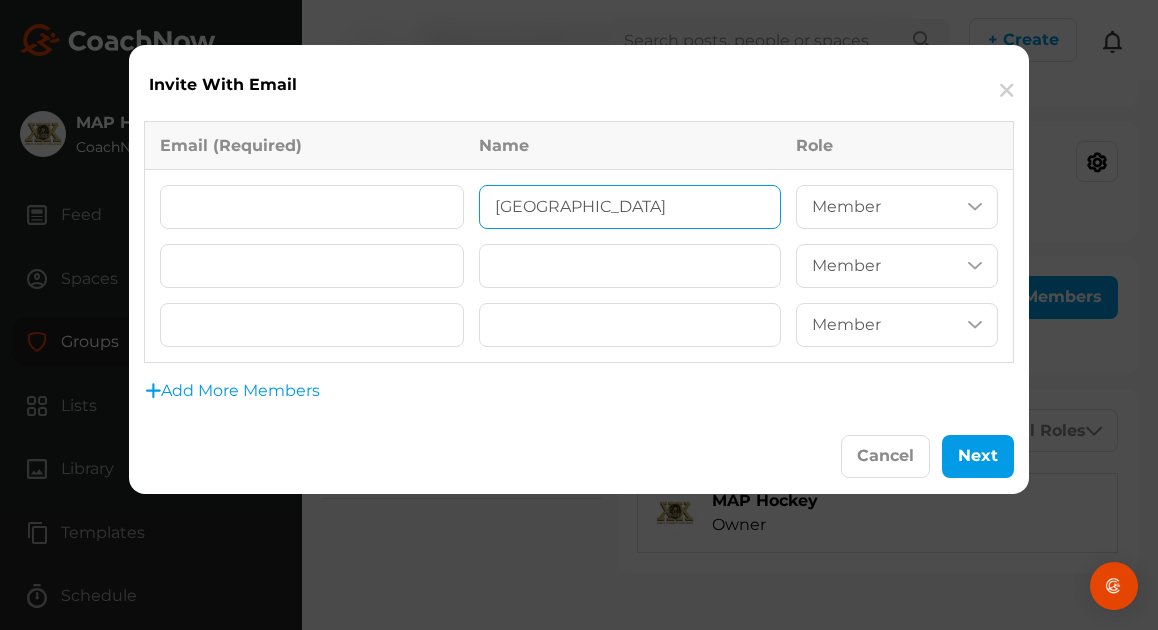 type on "[GEOGRAPHIC_DATA]" 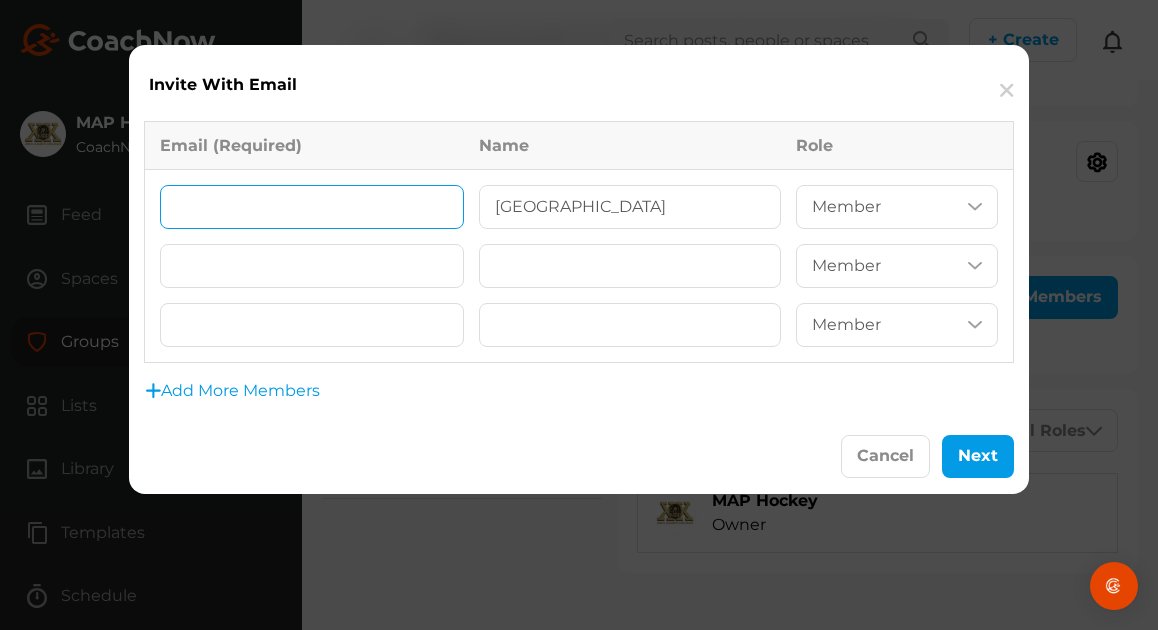 click at bounding box center [312, 207] 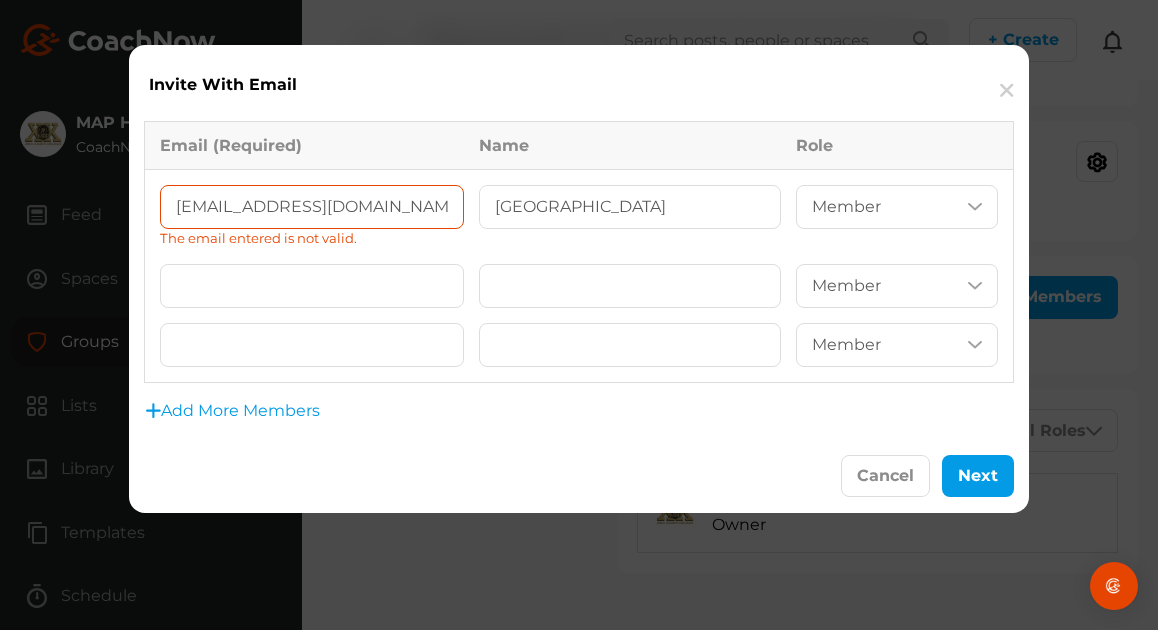 type on "[EMAIL_ADDRESS][DOMAIN_NAME]" 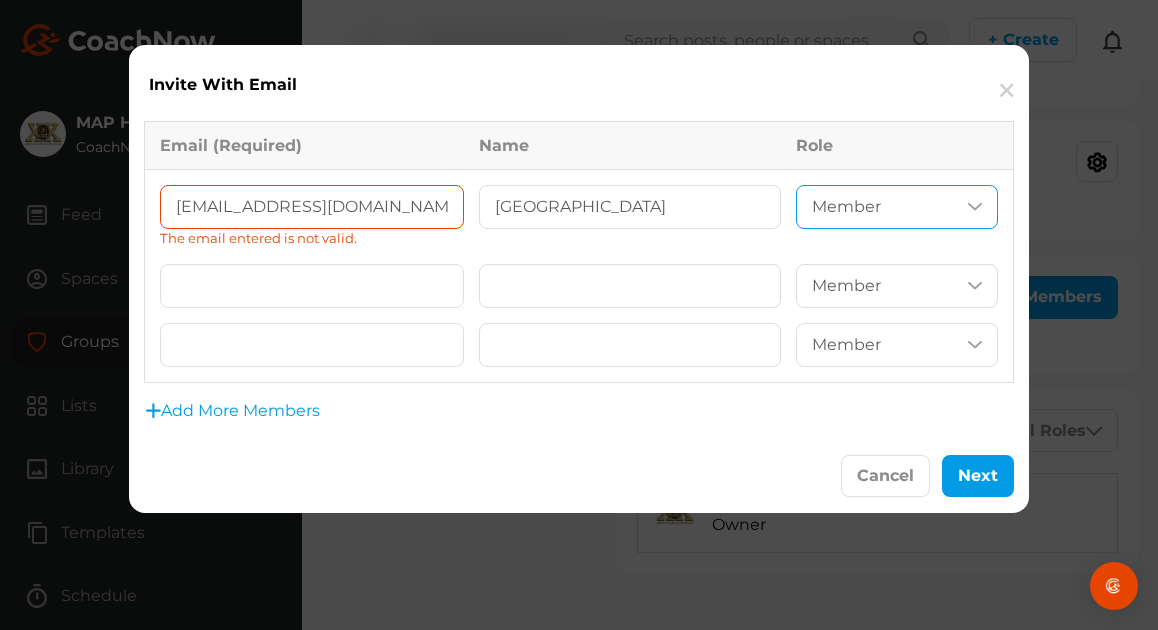 click on "Coach/Admin
Member
Viewer" at bounding box center [897, 207] 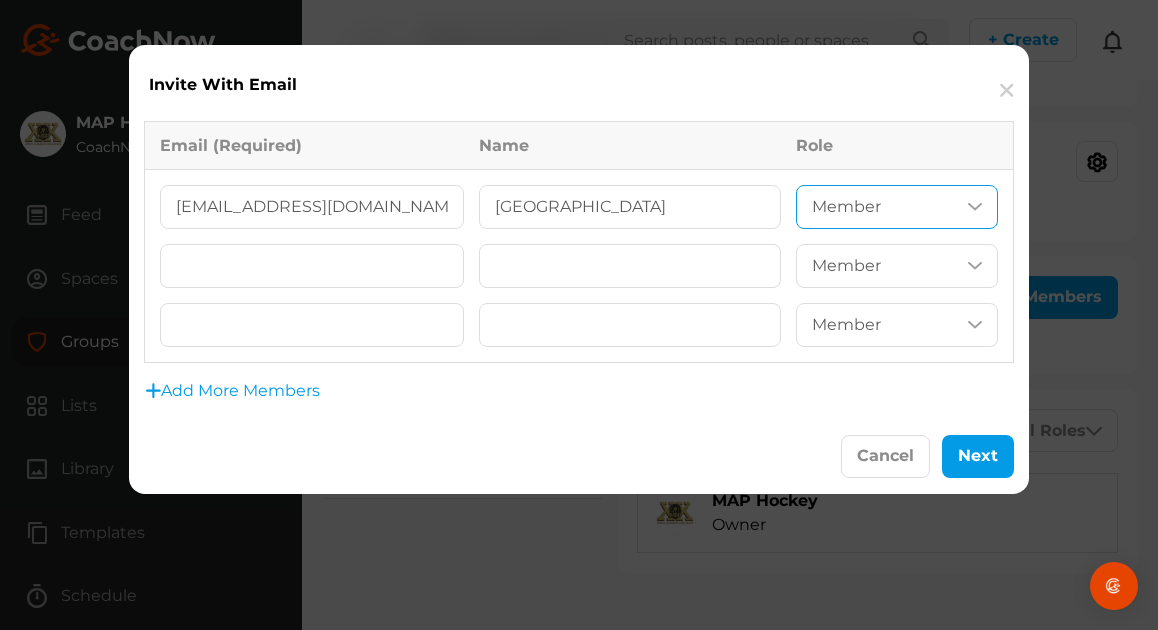select on "coach" 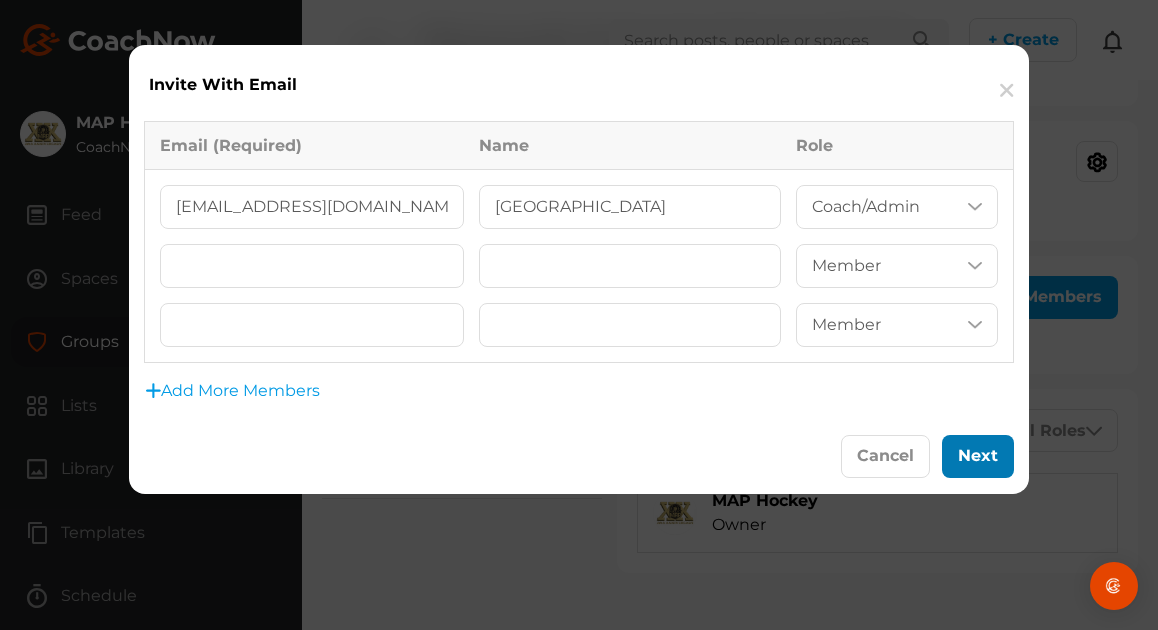 click on "Next" at bounding box center [978, 456] 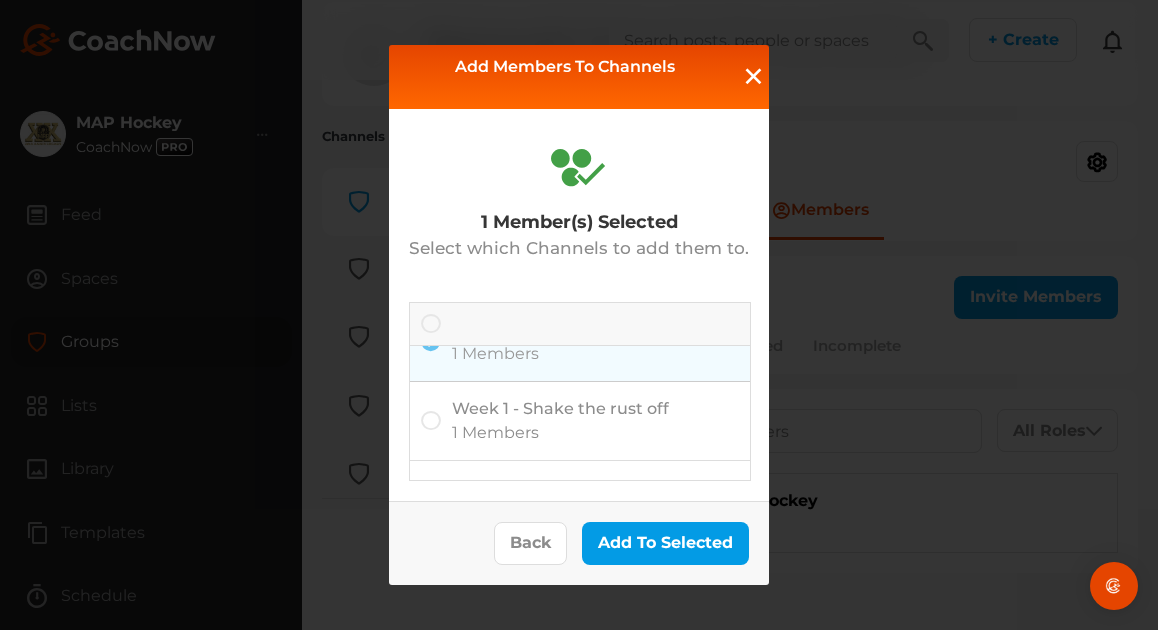 scroll, scrollTop: 42, scrollLeft: 0, axis: vertical 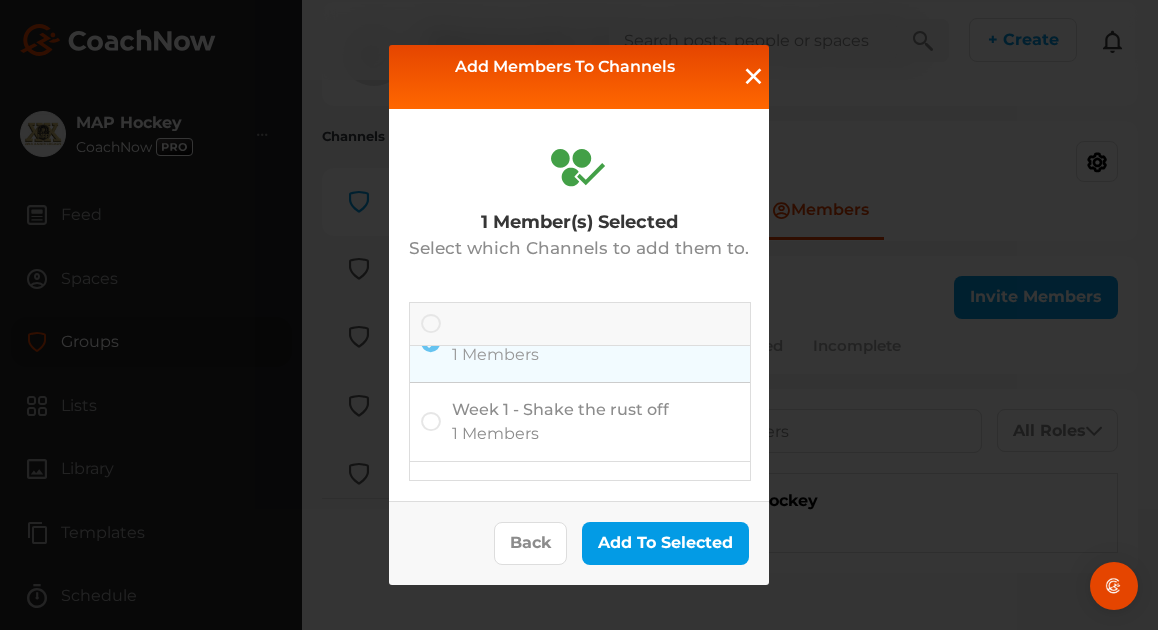 click at bounding box center [431, 422] 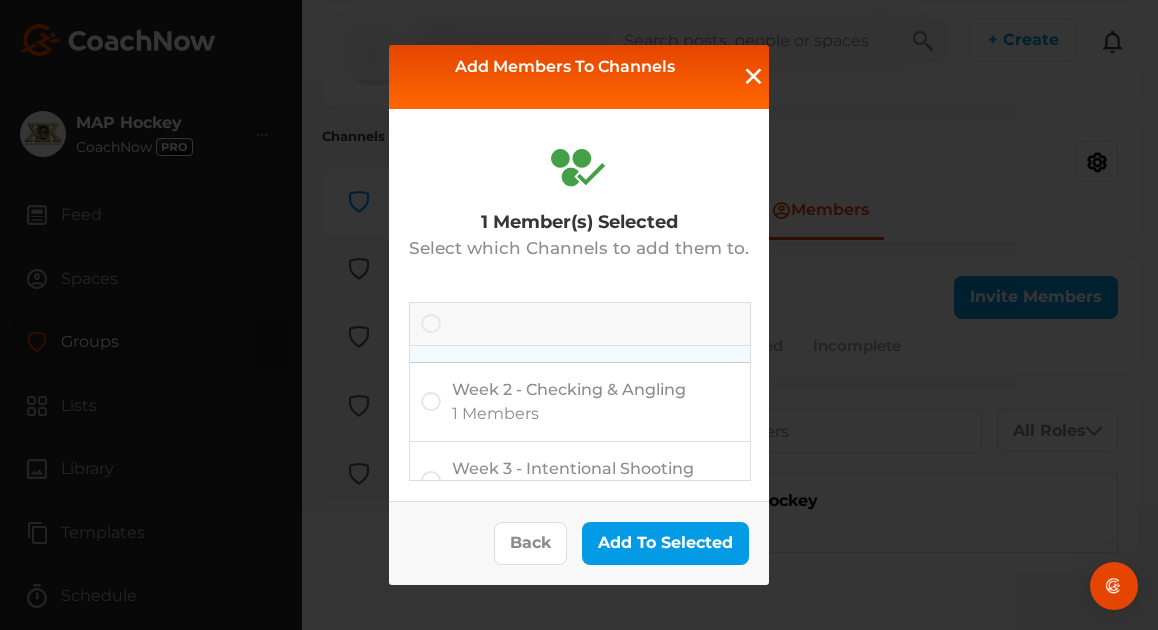 scroll, scrollTop: 156, scrollLeft: 0, axis: vertical 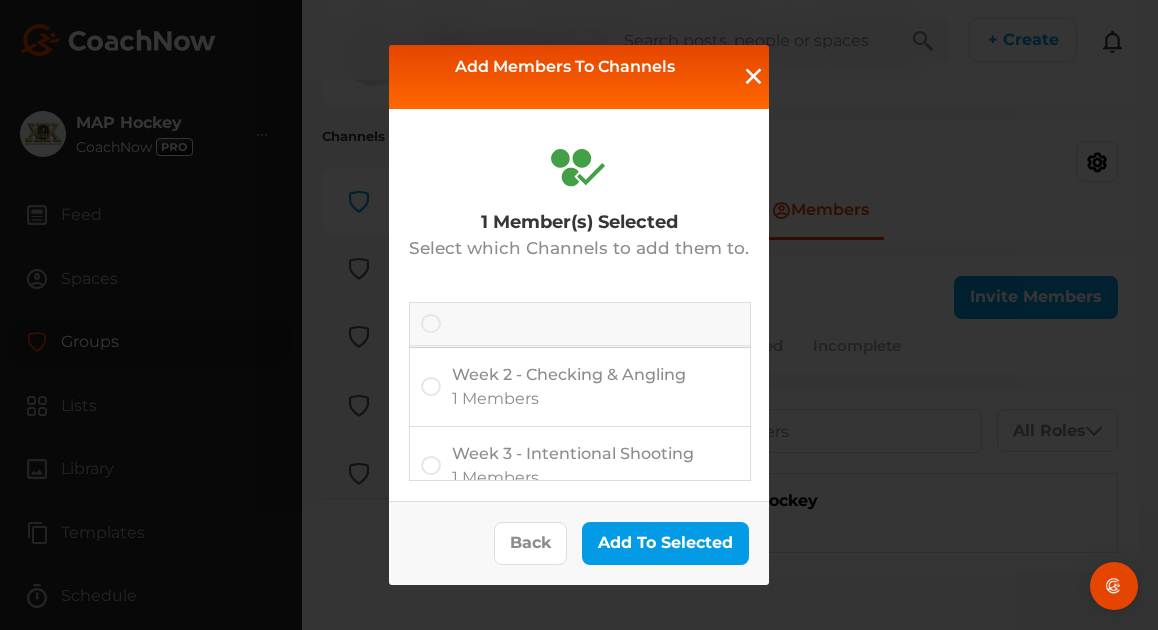 click at bounding box center [431, 387] 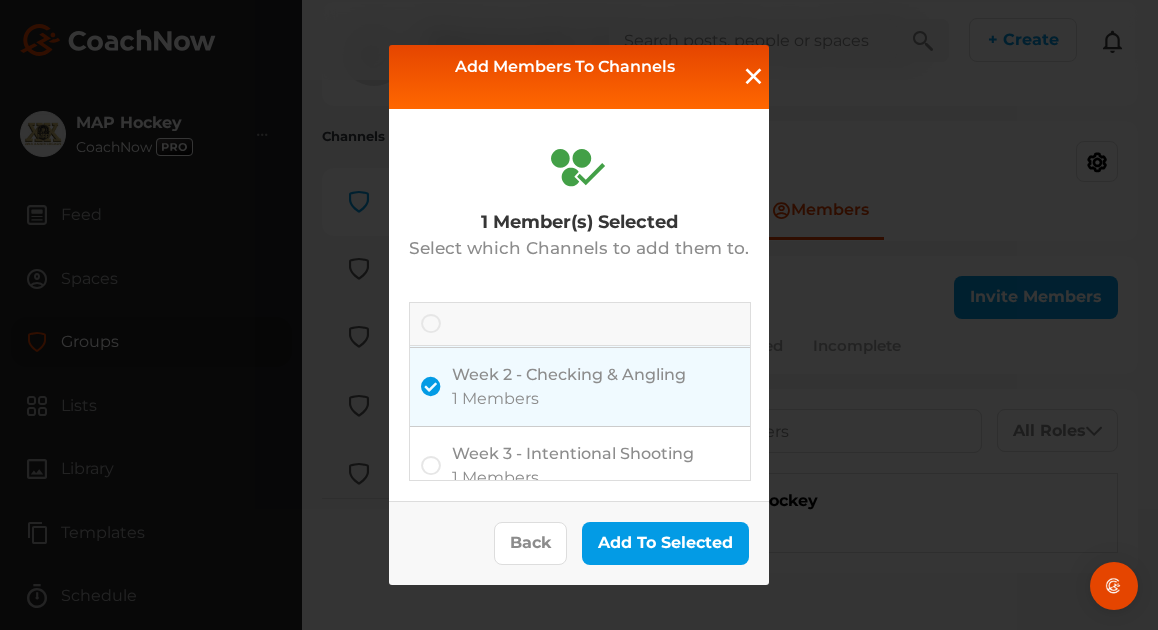 click at bounding box center (431, 466) 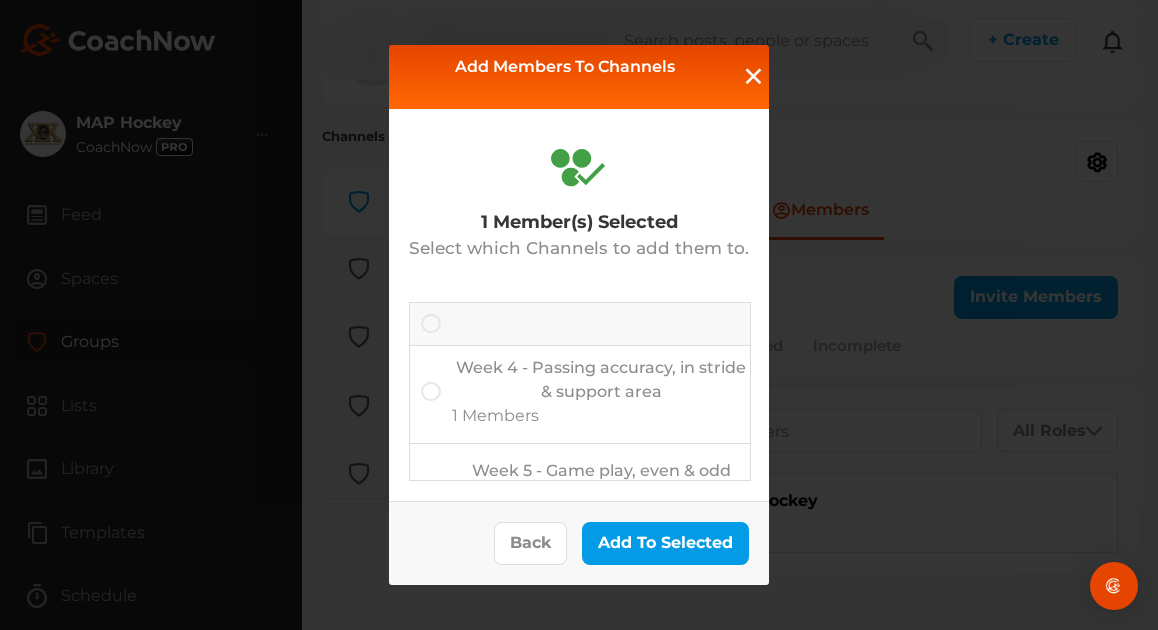scroll, scrollTop: 329, scrollLeft: 0, axis: vertical 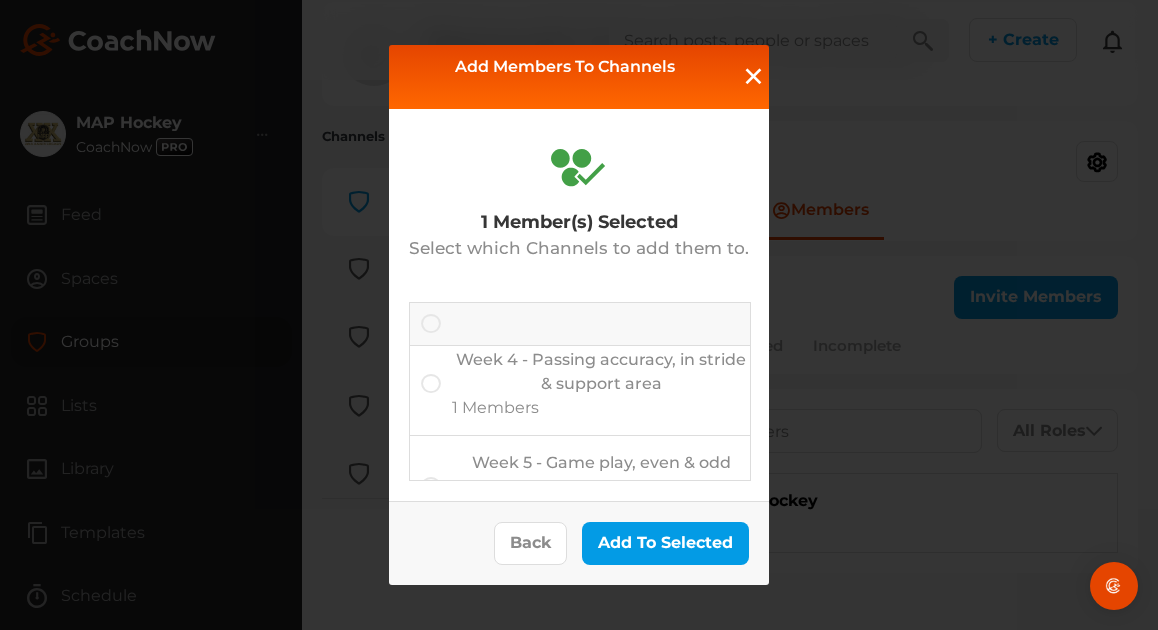 click at bounding box center [431, 384] 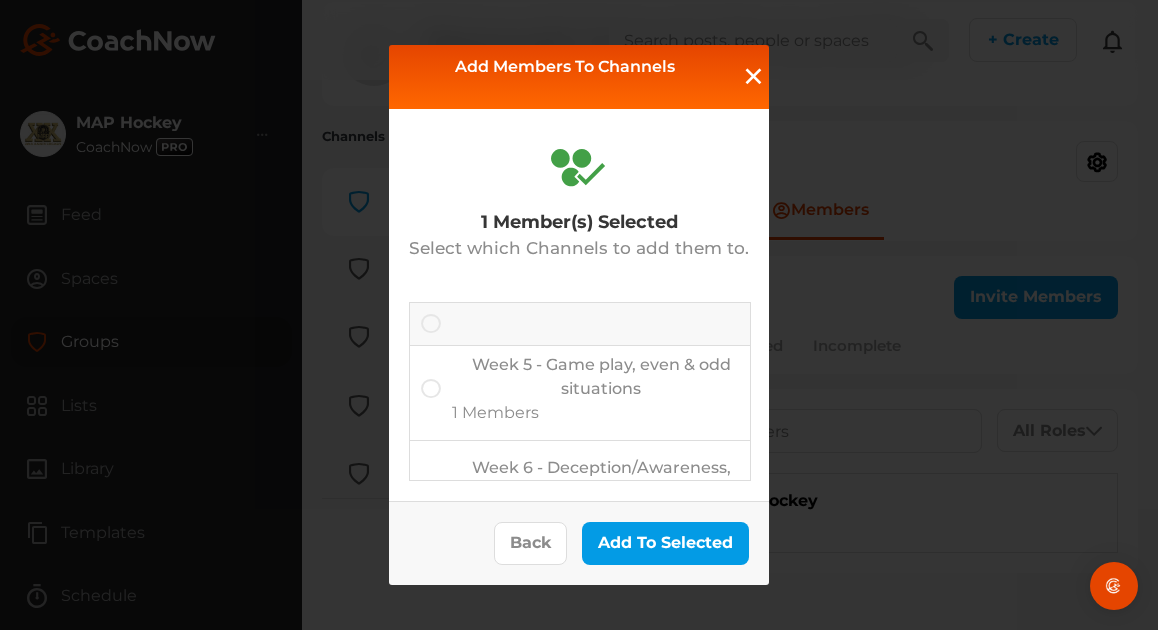 scroll, scrollTop: 435, scrollLeft: 0, axis: vertical 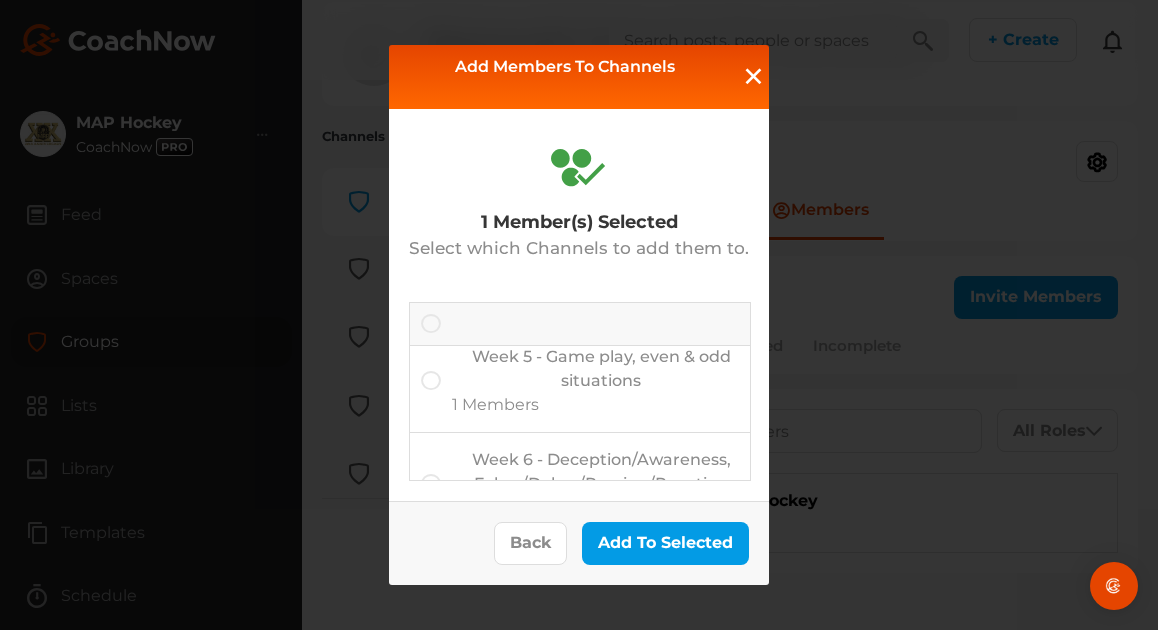 click at bounding box center (431, 381) 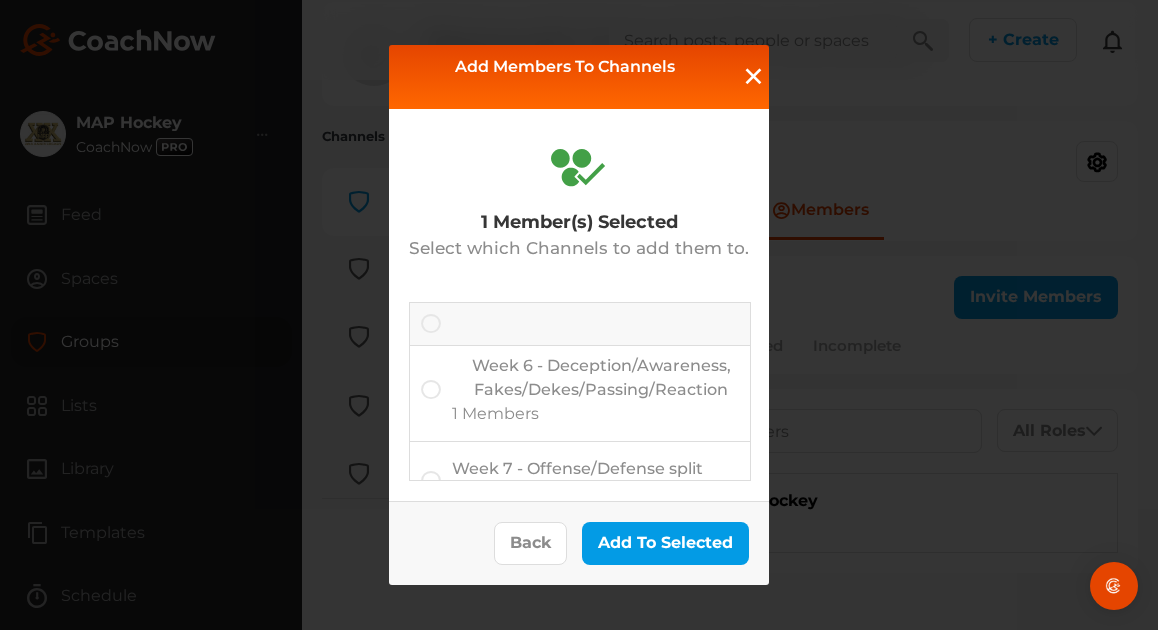 scroll, scrollTop: 532, scrollLeft: 0, axis: vertical 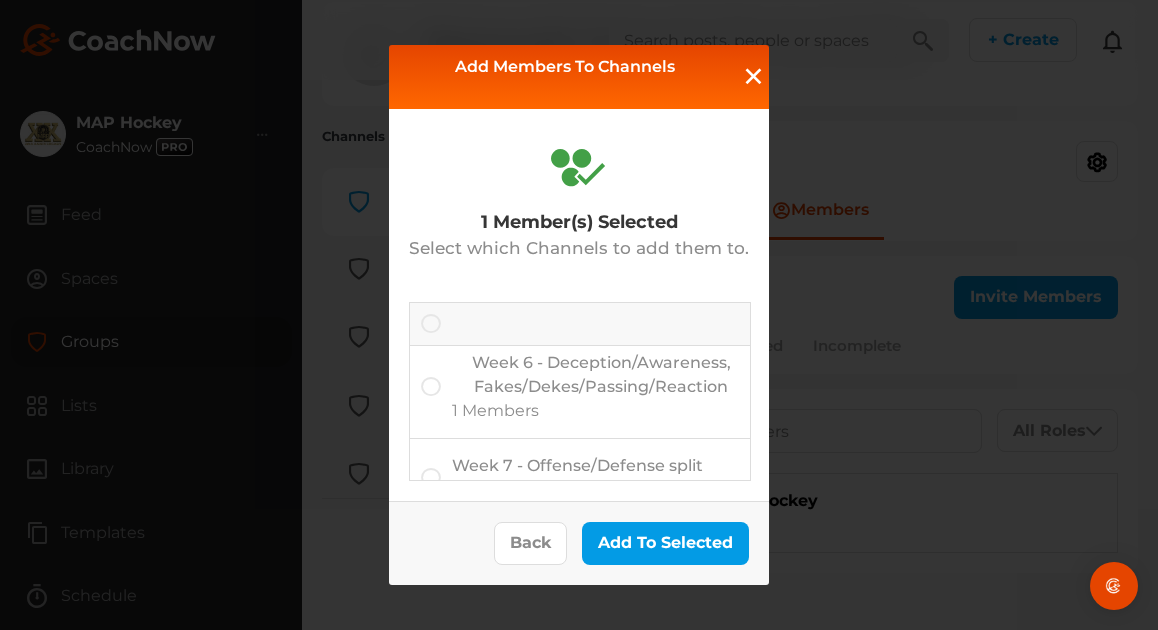 click at bounding box center [431, 387] 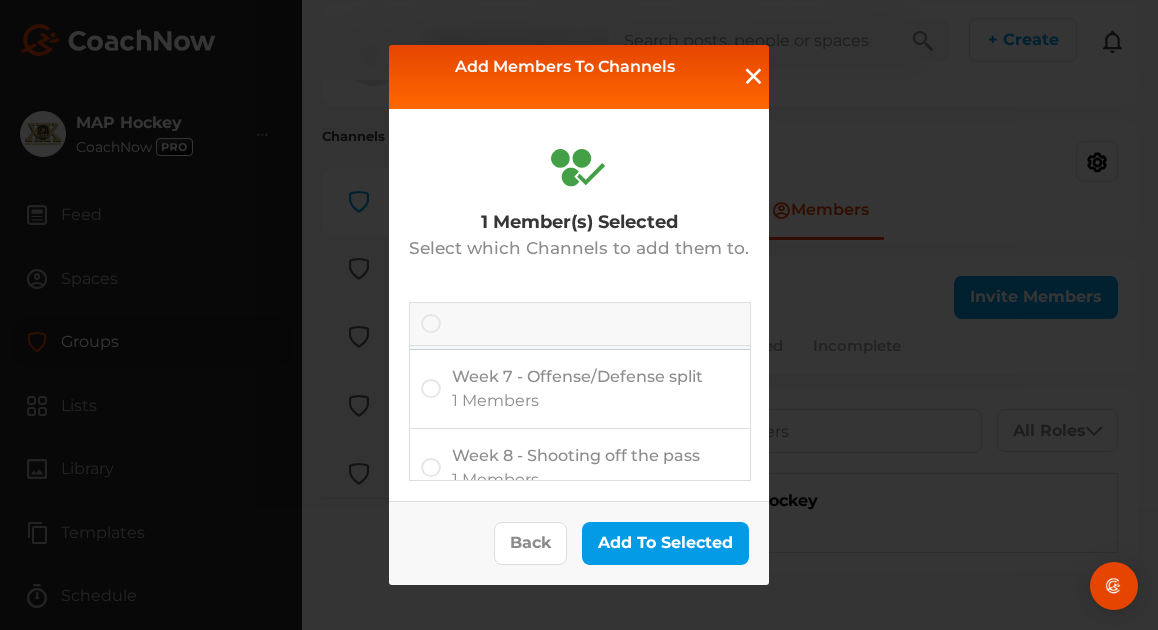 click at bounding box center (431, 389) 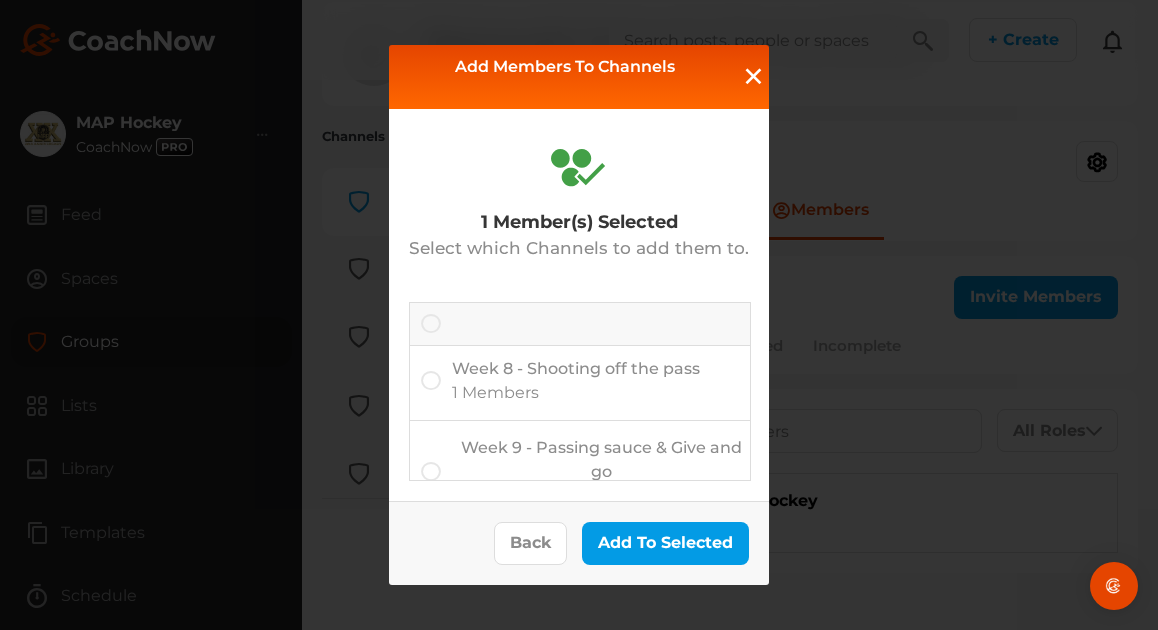 click at bounding box center [431, 381] 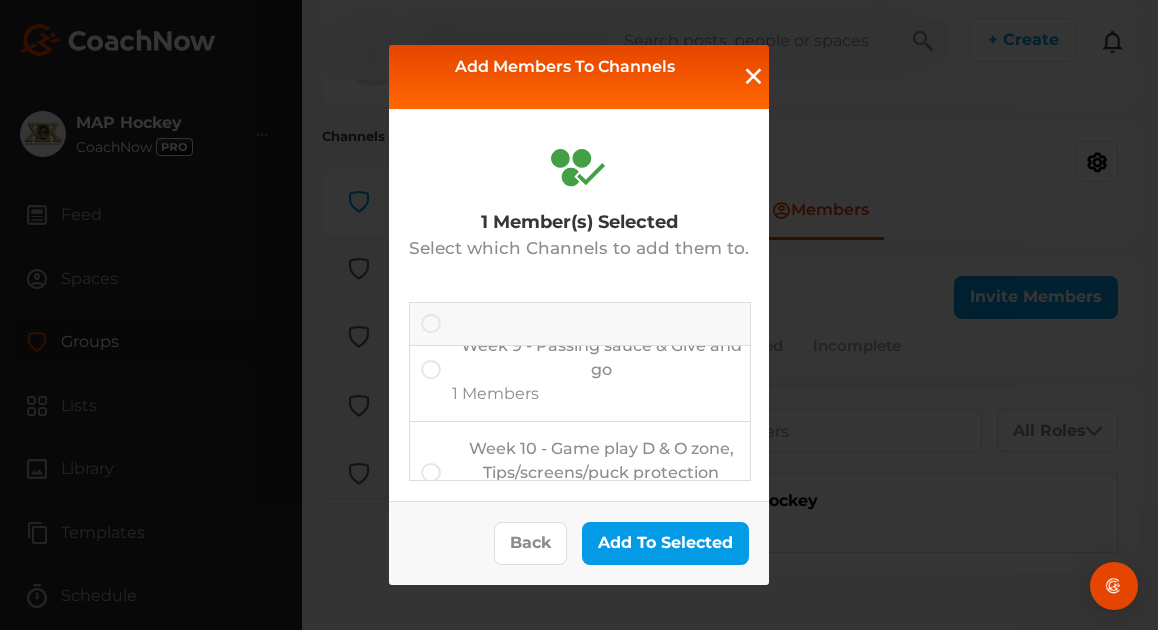 scroll, scrollTop: 822, scrollLeft: 0, axis: vertical 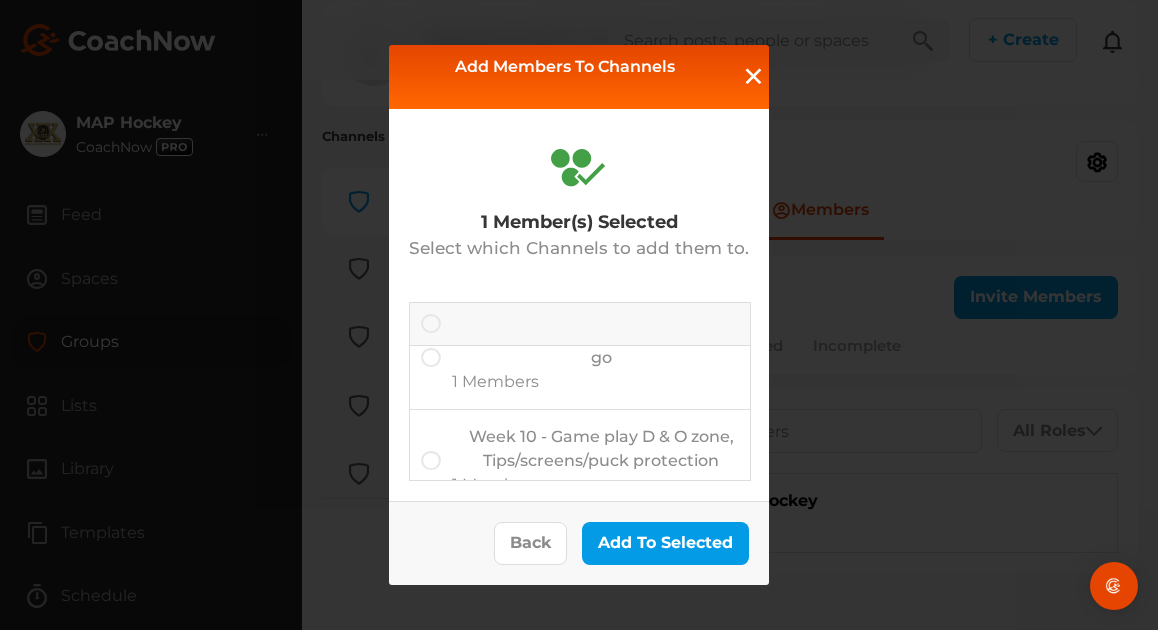 click at bounding box center [431, 358] 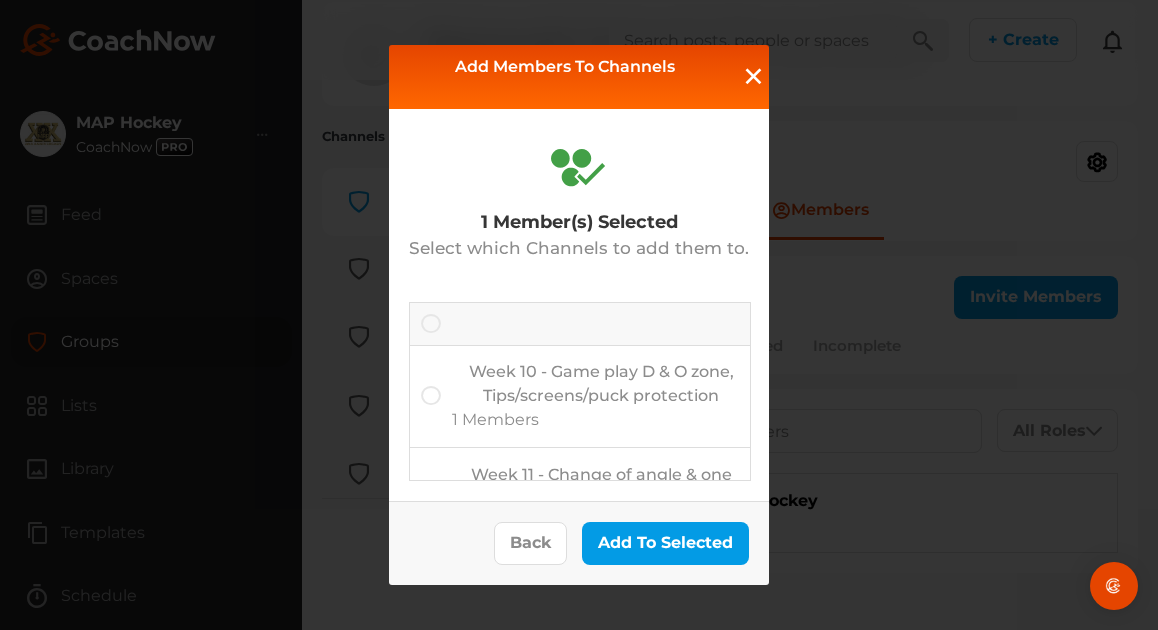 click at bounding box center [431, 396] 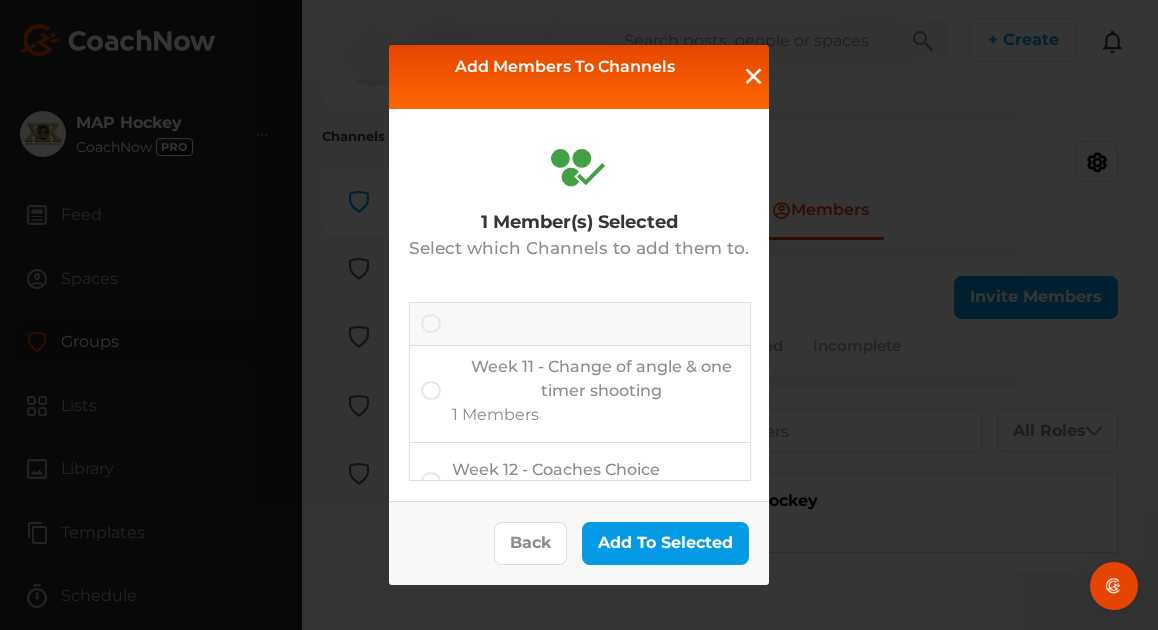 click at bounding box center (431, 391) 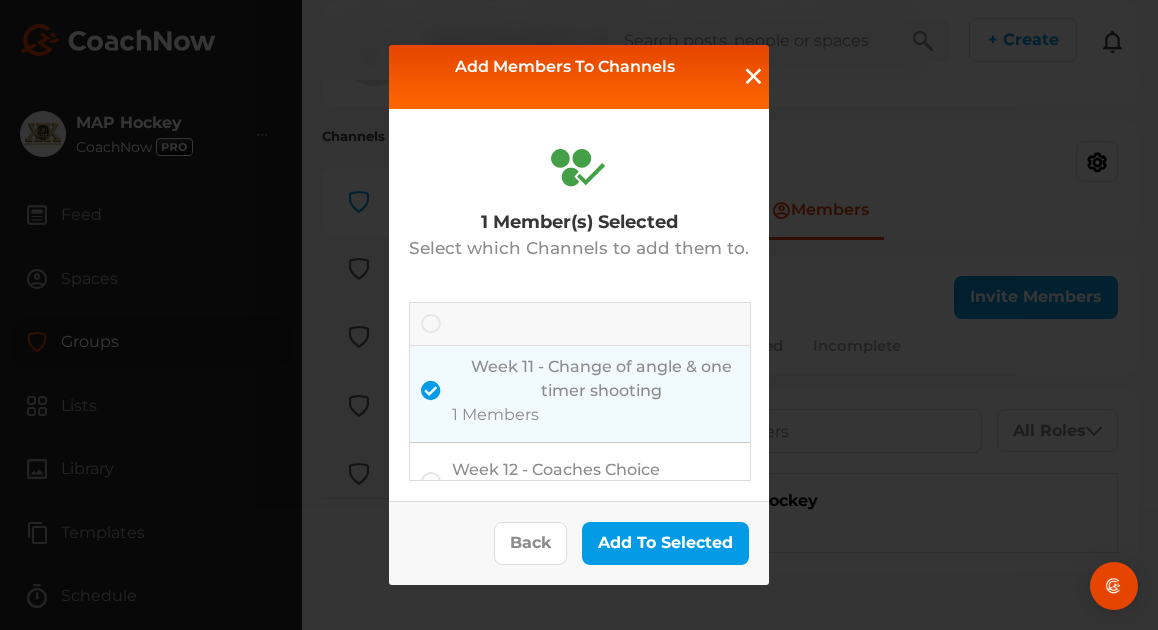 scroll, scrollTop: 1035, scrollLeft: 0, axis: vertical 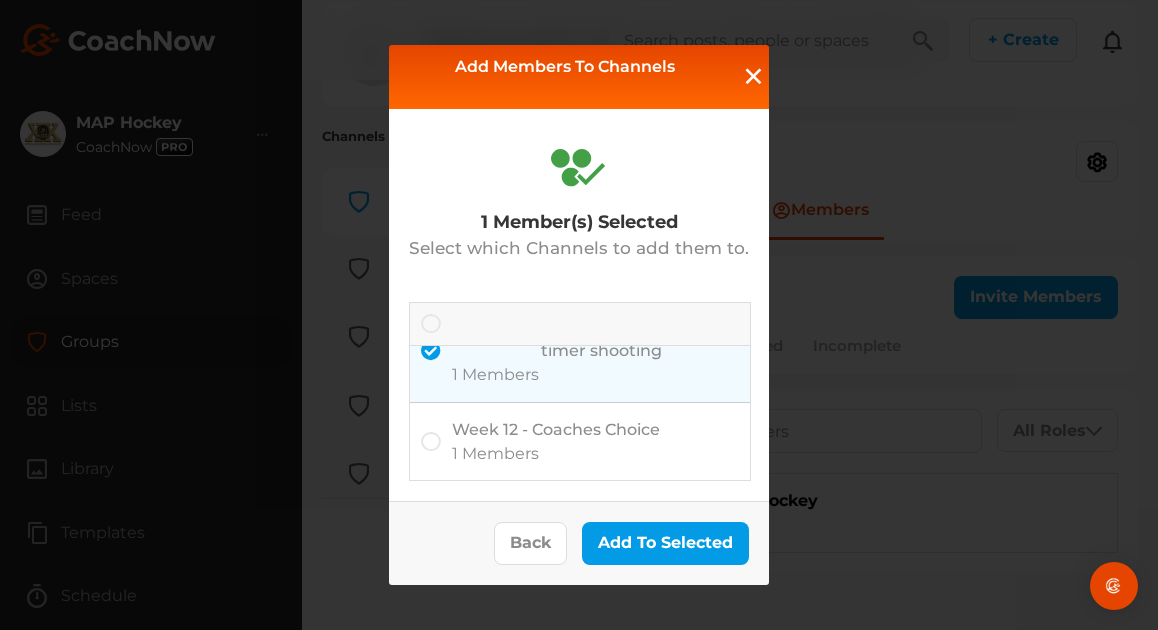 click at bounding box center [431, 442] 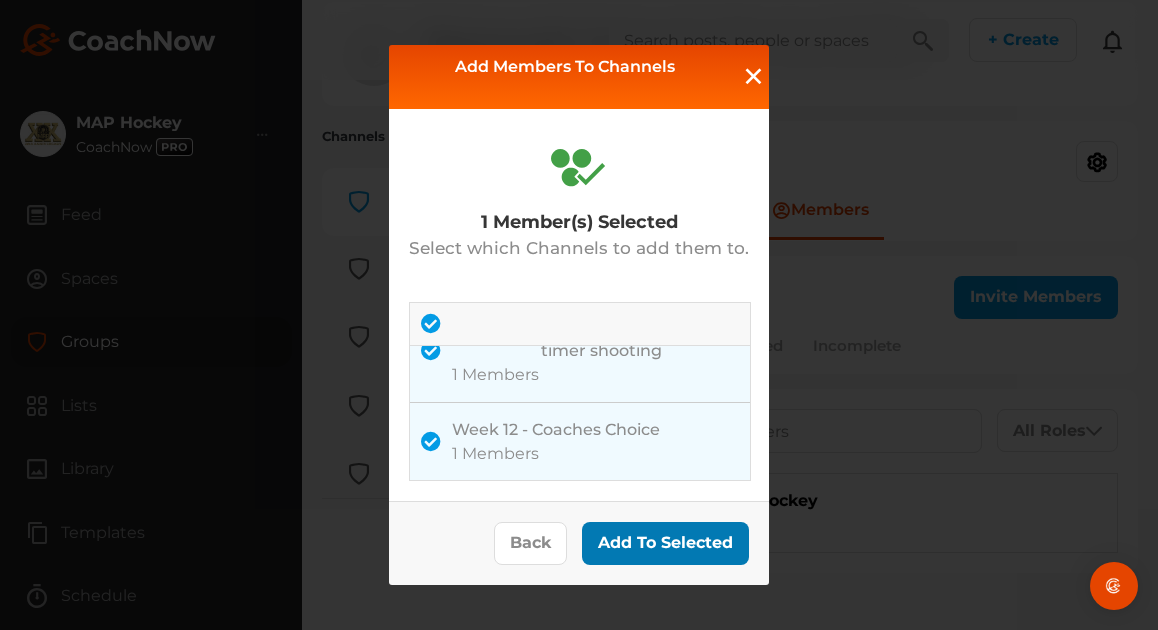 click on "Add To Selected" at bounding box center (665, 543) 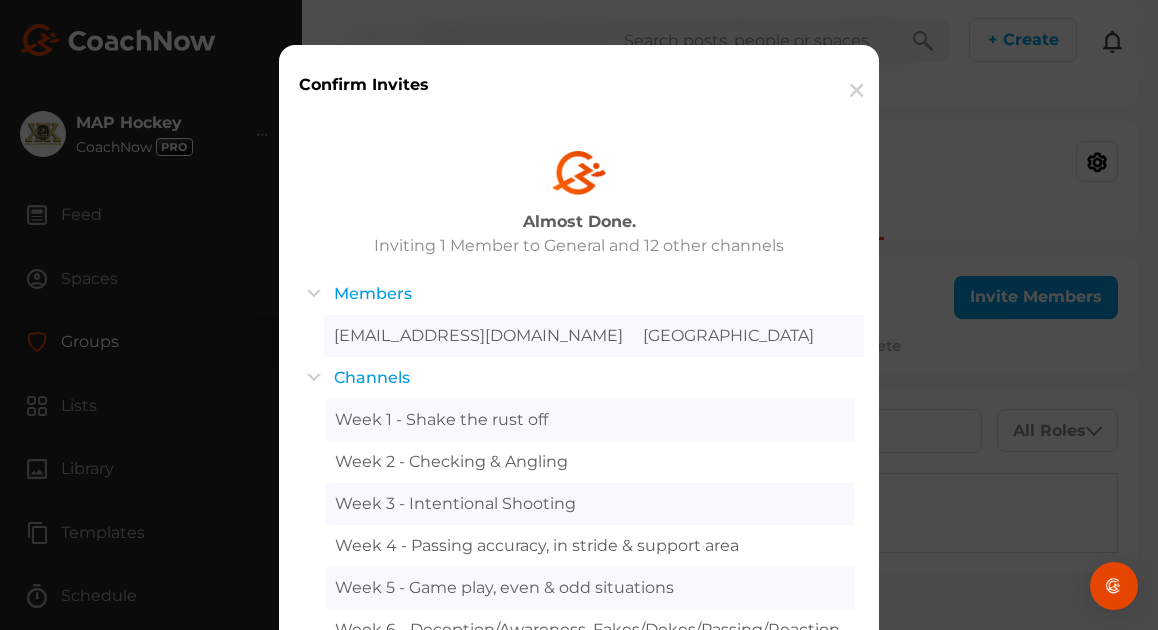 scroll, scrollTop: 422, scrollLeft: 0, axis: vertical 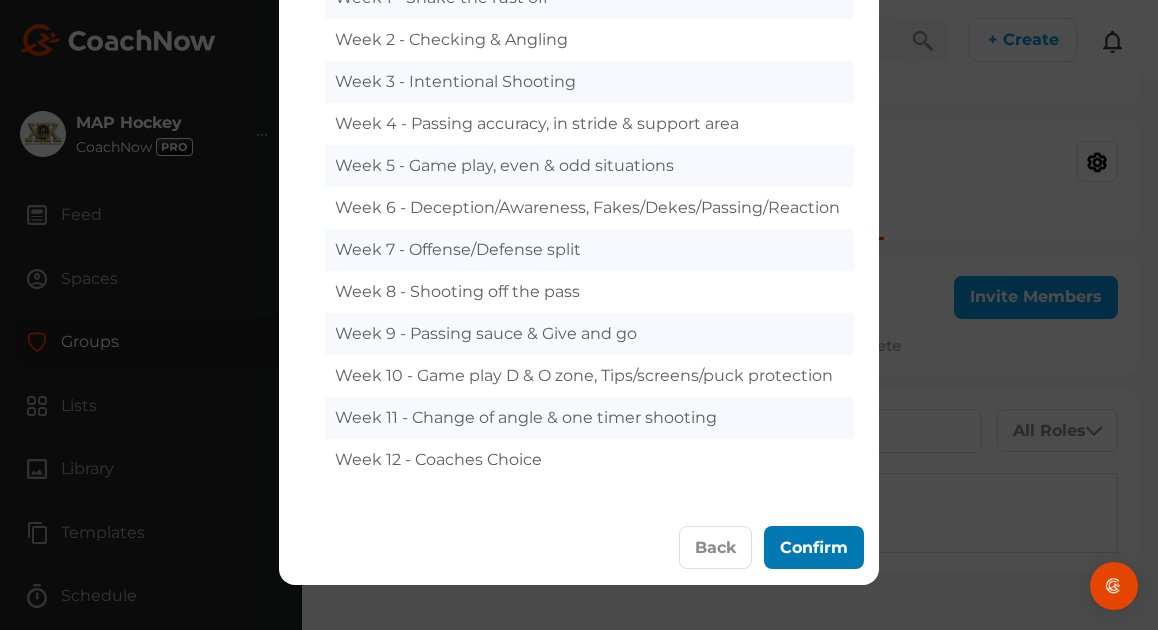 click on "Confirm" at bounding box center [814, 547] 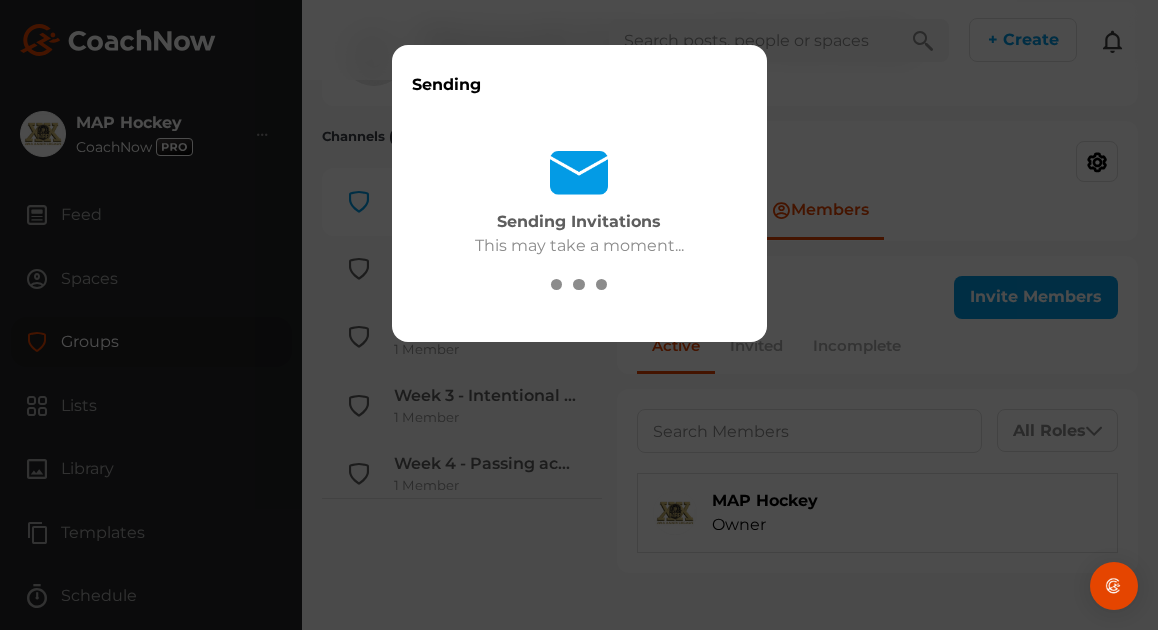 scroll, scrollTop: 0, scrollLeft: 0, axis: both 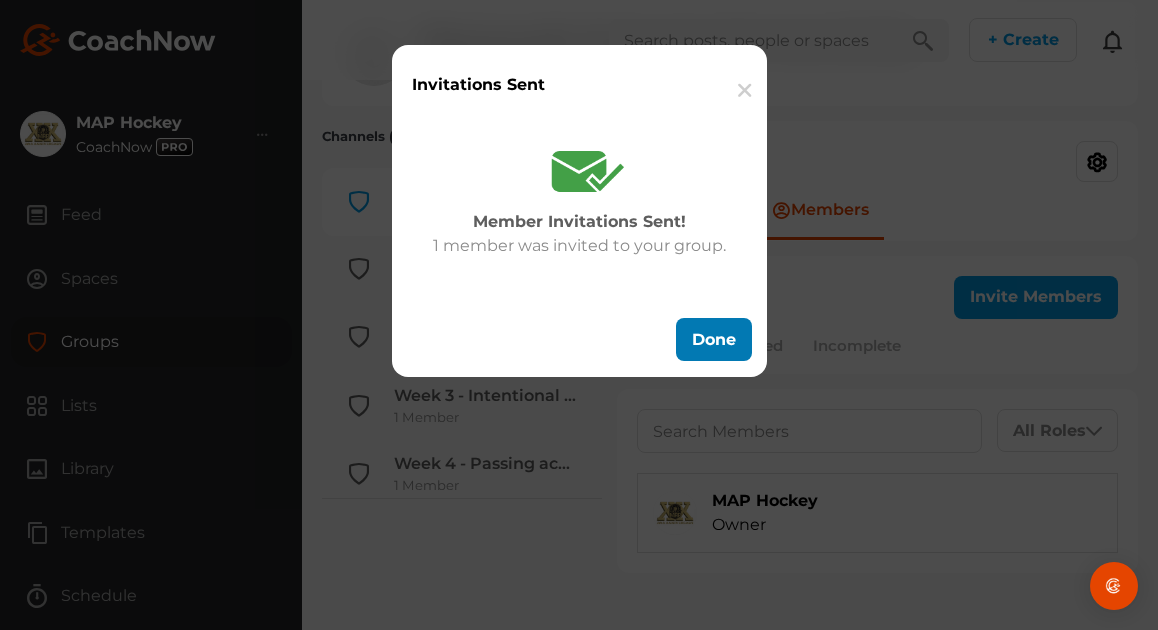 click on "Done" at bounding box center [714, 339] 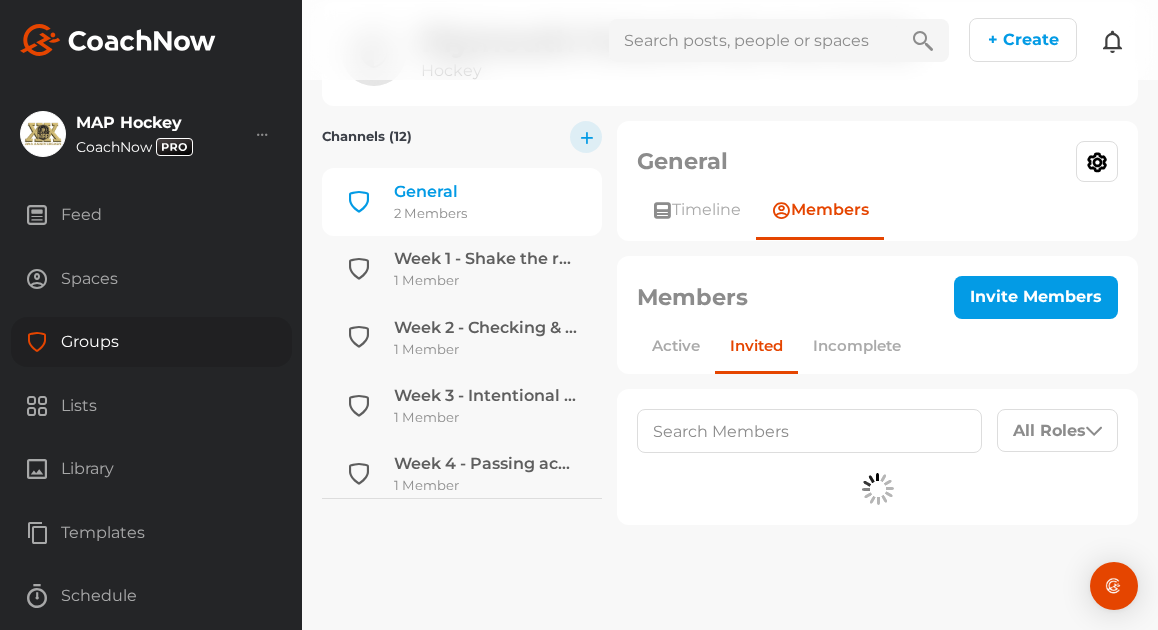 scroll, scrollTop: 0, scrollLeft: 0, axis: both 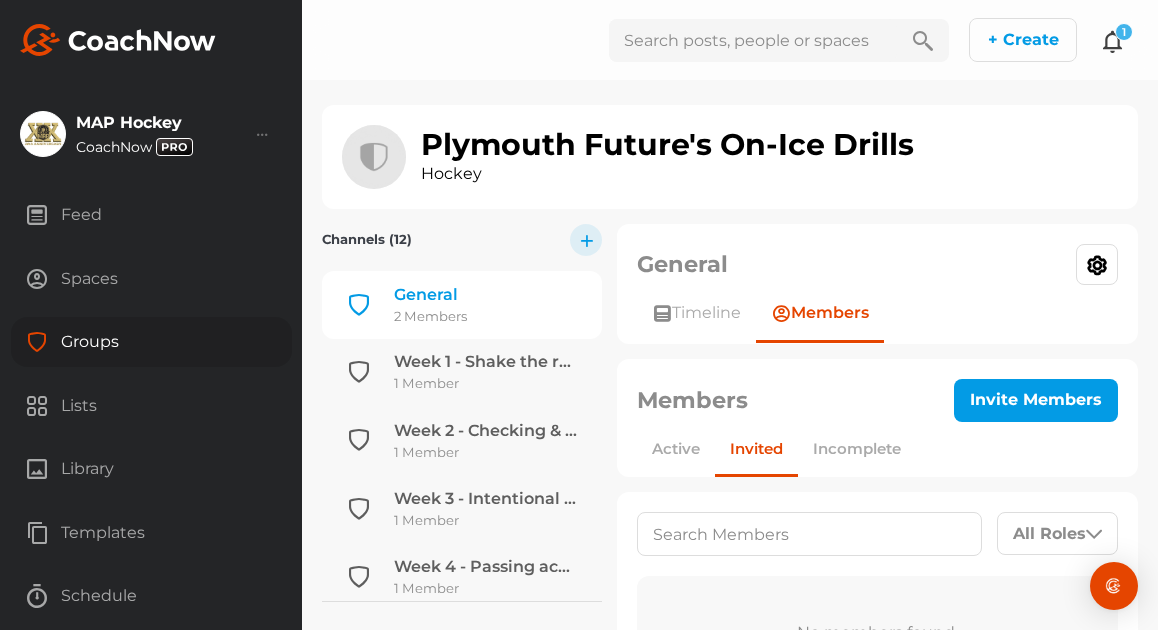 click at bounding box center [263, 134] 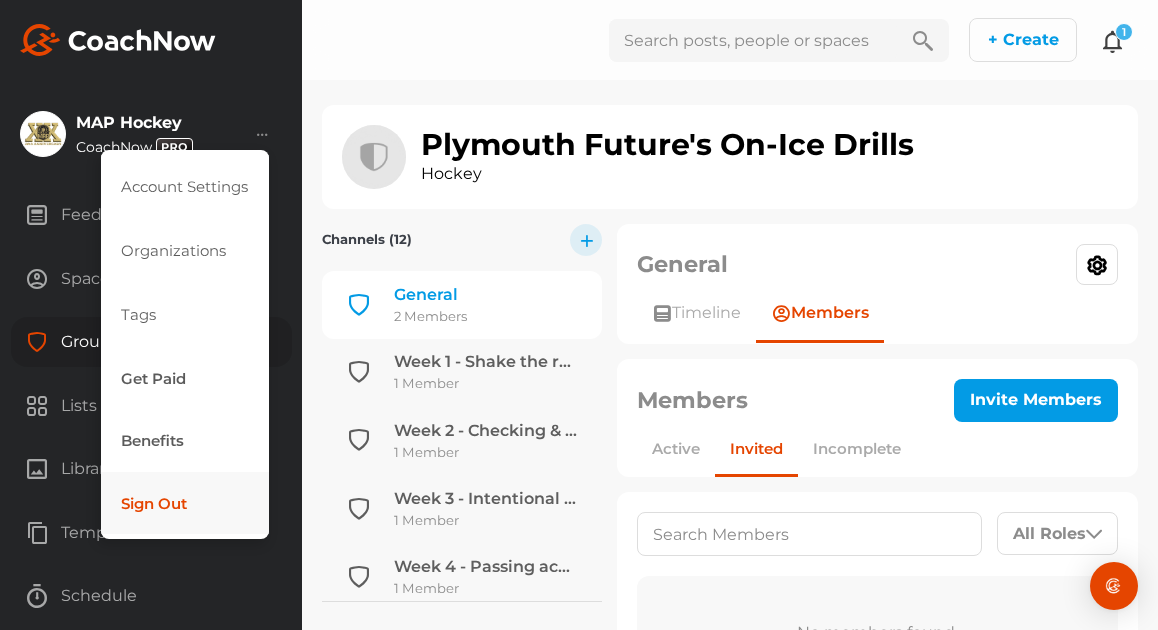 click on "Sign Out" at bounding box center [185, 503] 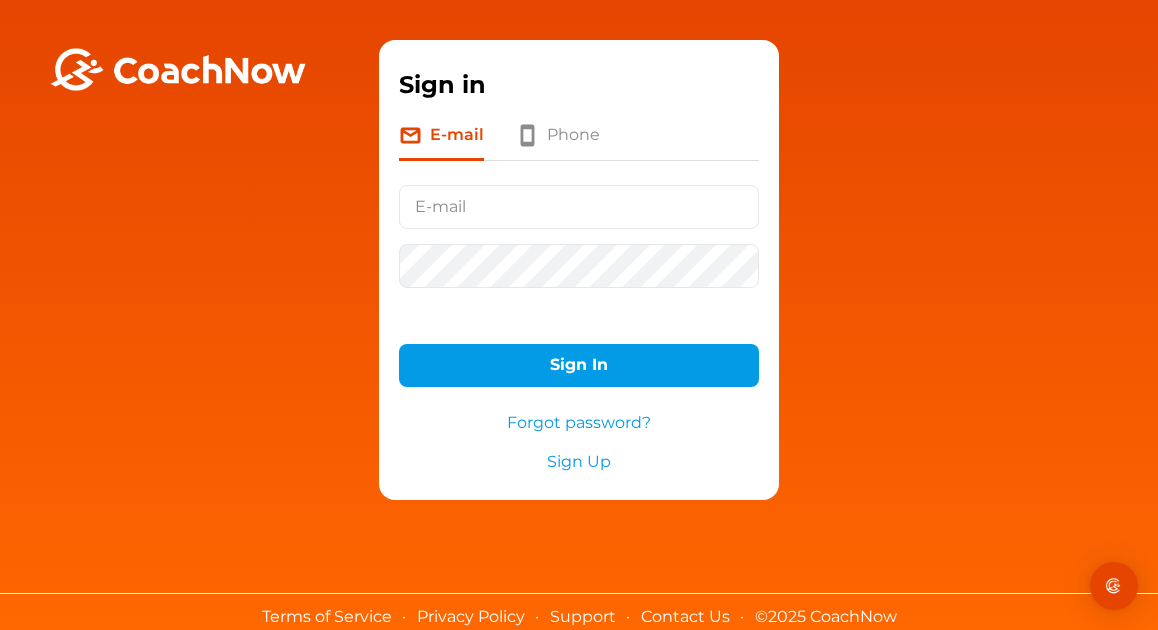 scroll, scrollTop: 0, scrollLeft: 0, axis: both 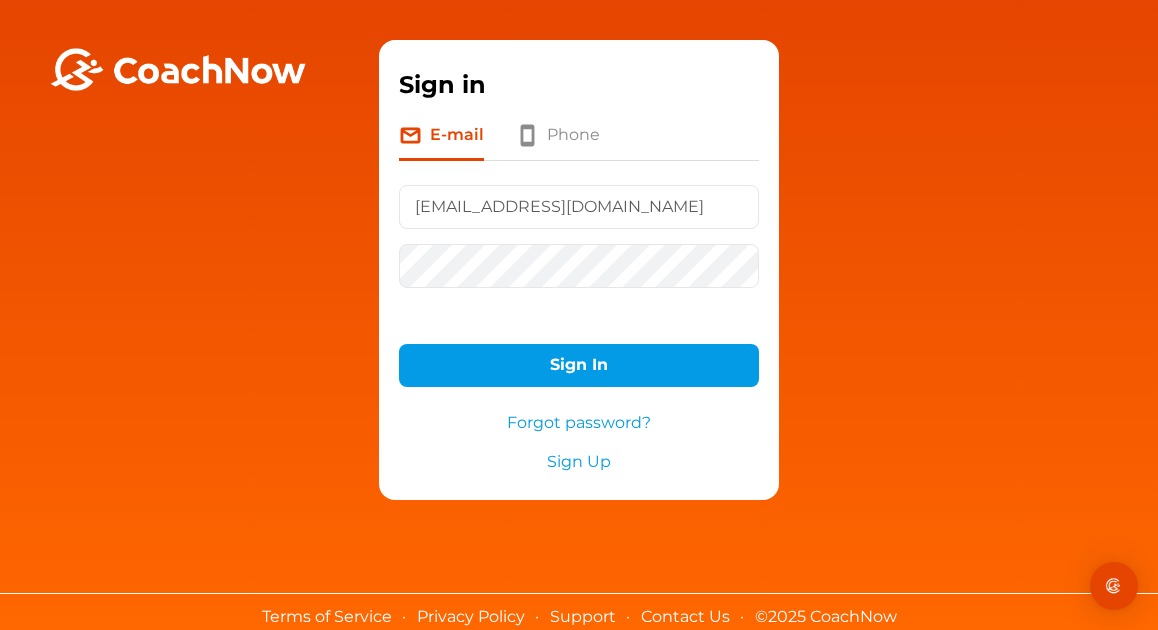 click on "info@maphockey.net" at bounding box center [579, 207] 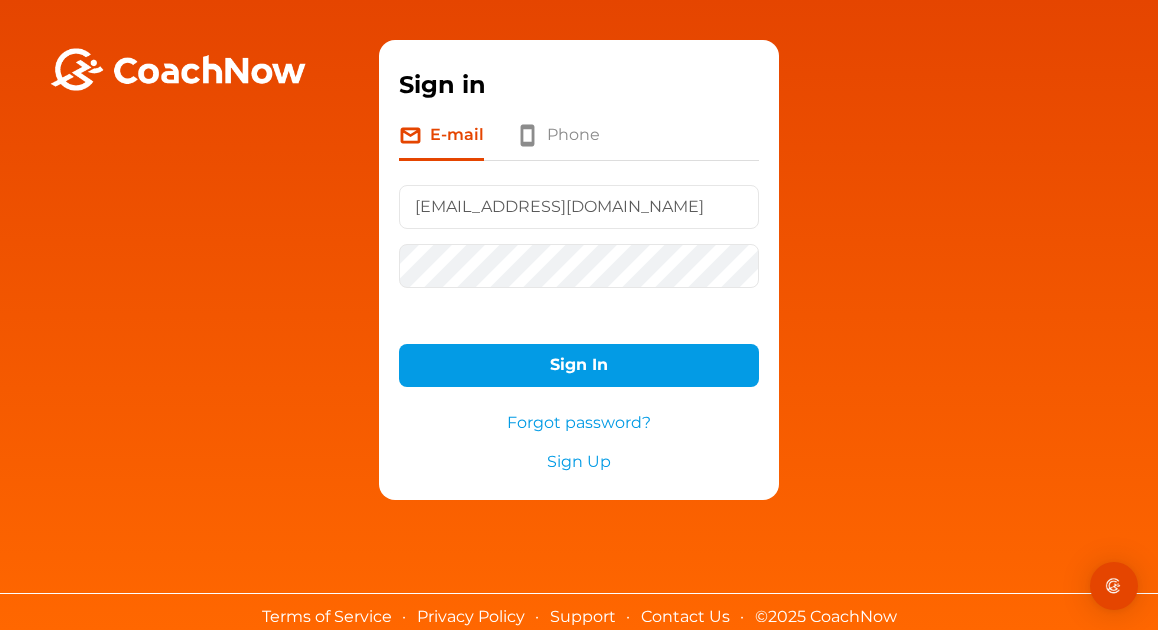 type on "[EMAIL_ADDRESS][DOMAIN_NAME]" 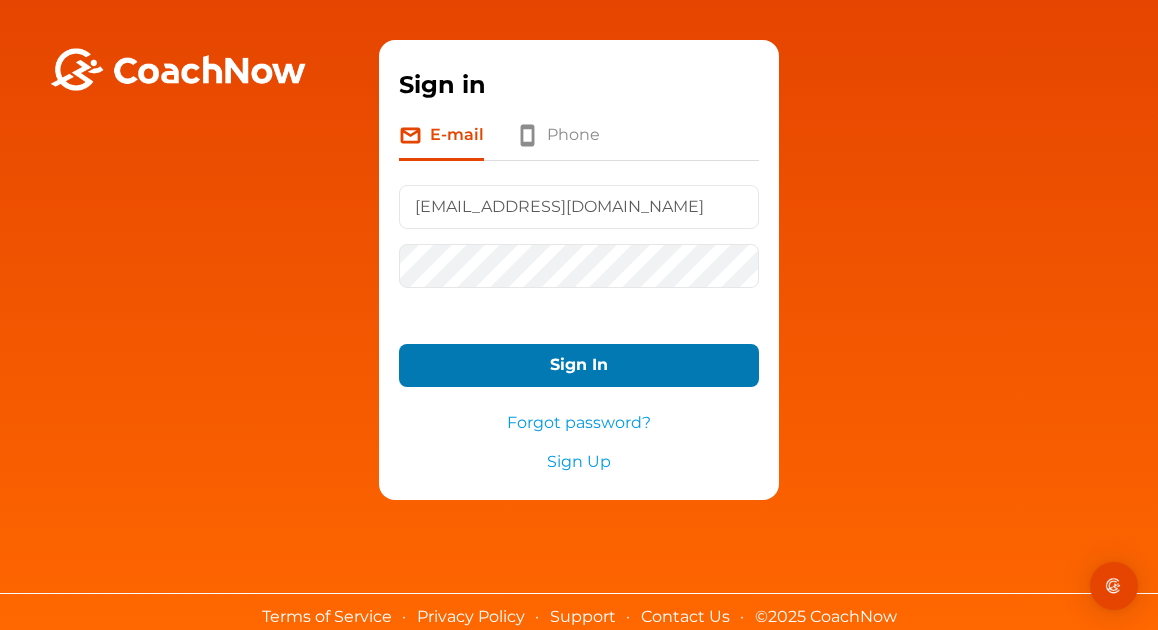 click on "Sign In" at bounding box center [579, 365] 